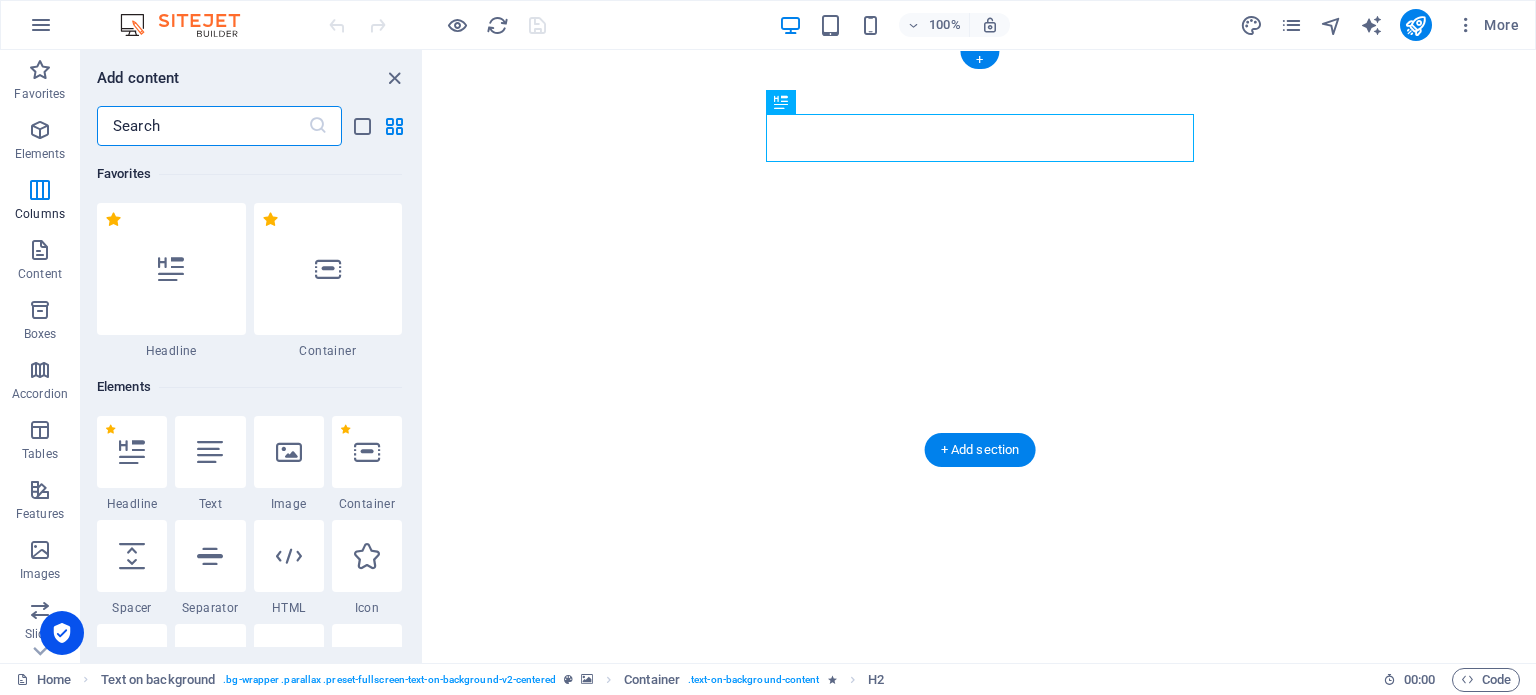 scroll, scrollTop: 0, scrollLeft: 0, axis: both 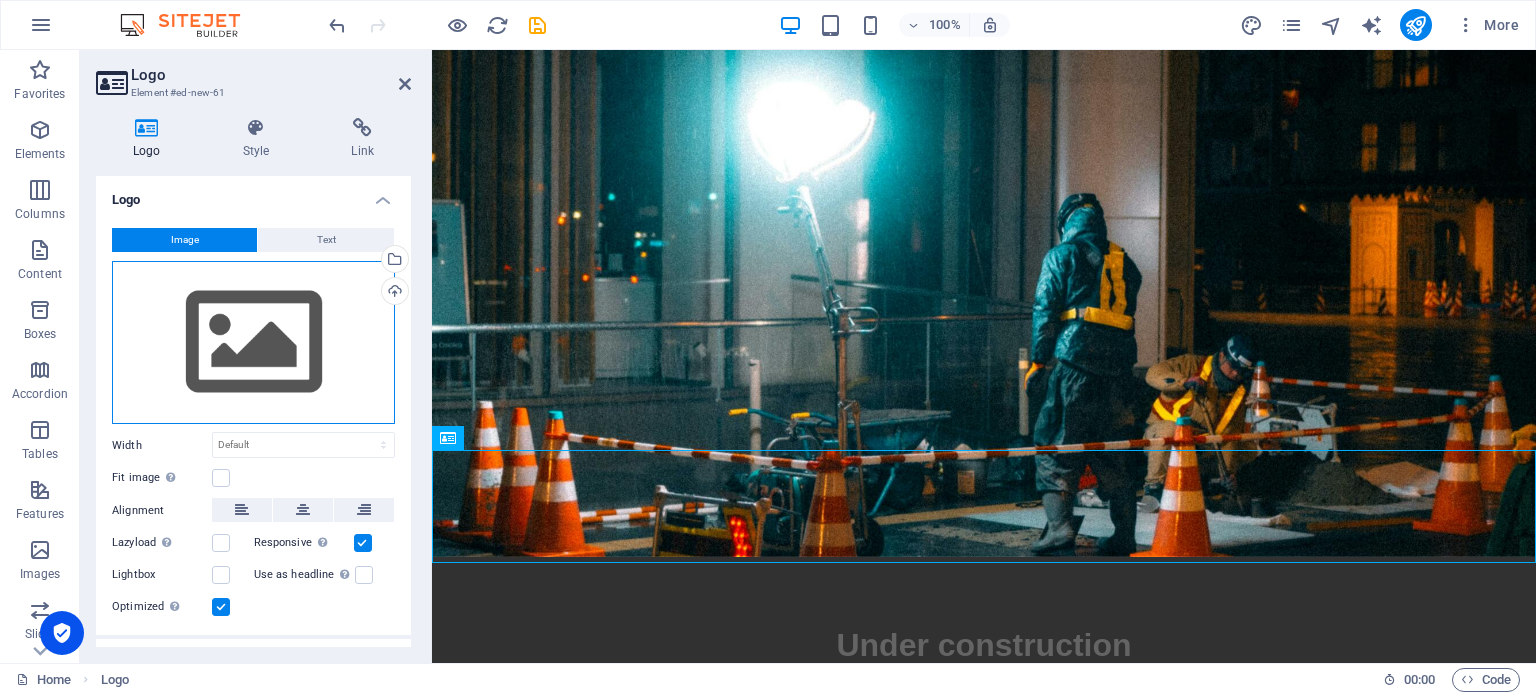 click on "Drag files here, click to choose files or select files from Files or our free stock photos & videos" at bounding box center [253, 343] 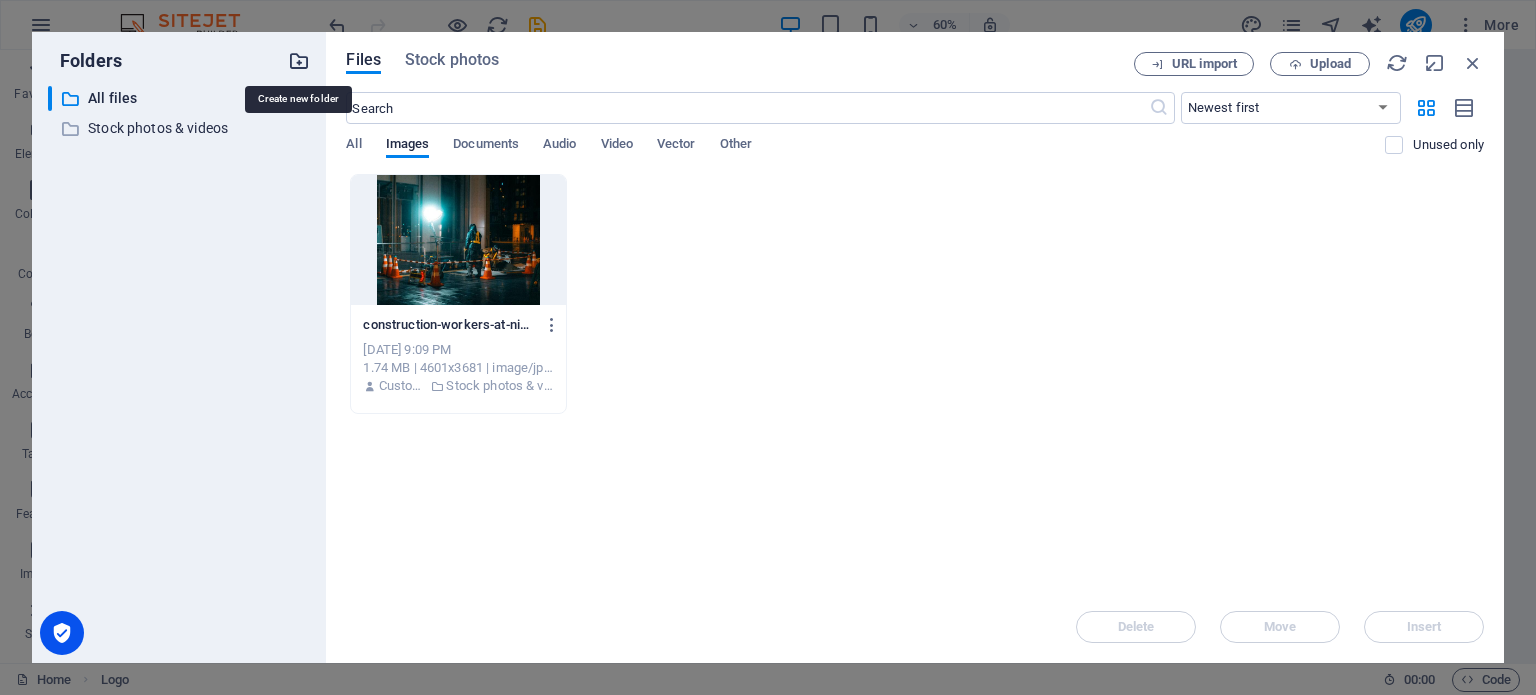 click at bounding box center [299, 61] 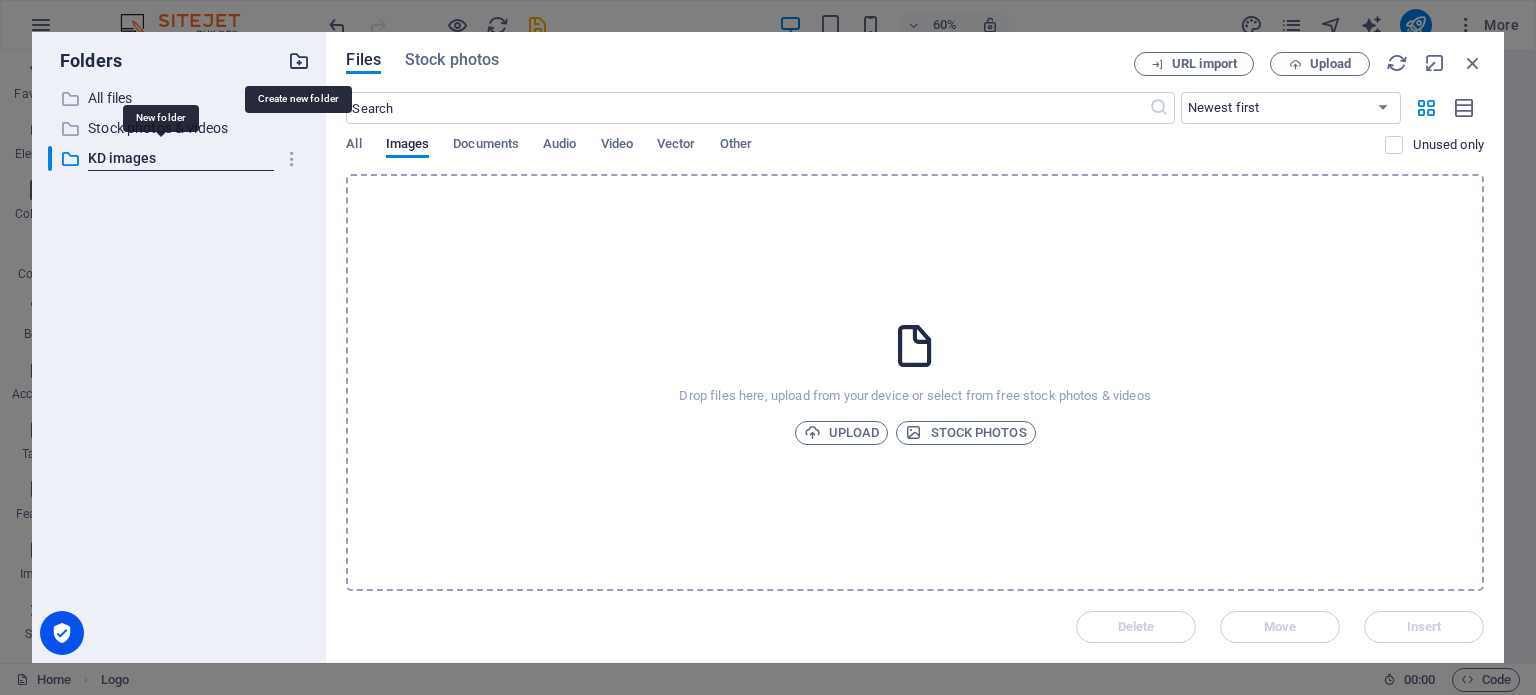 type on "KD images" 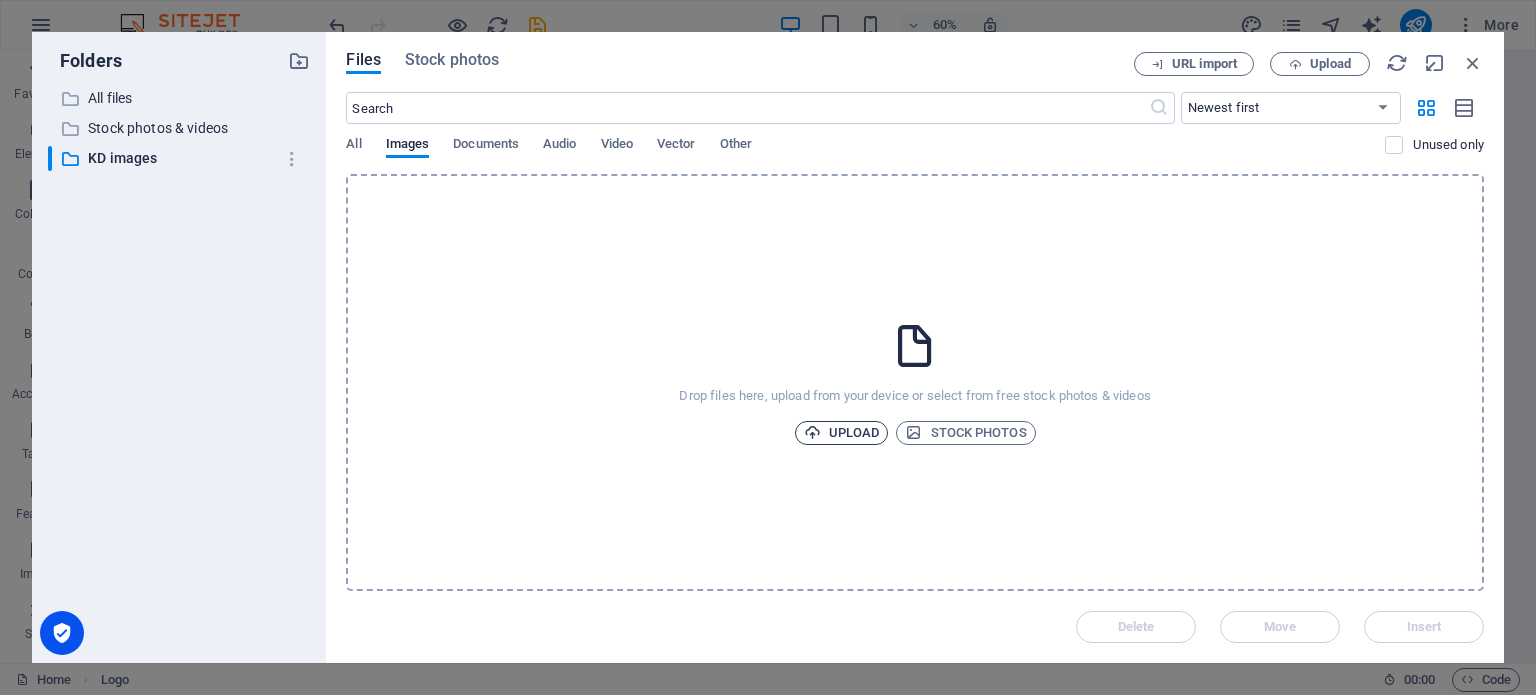 click on "Upload" at bounding box center (842, 433) 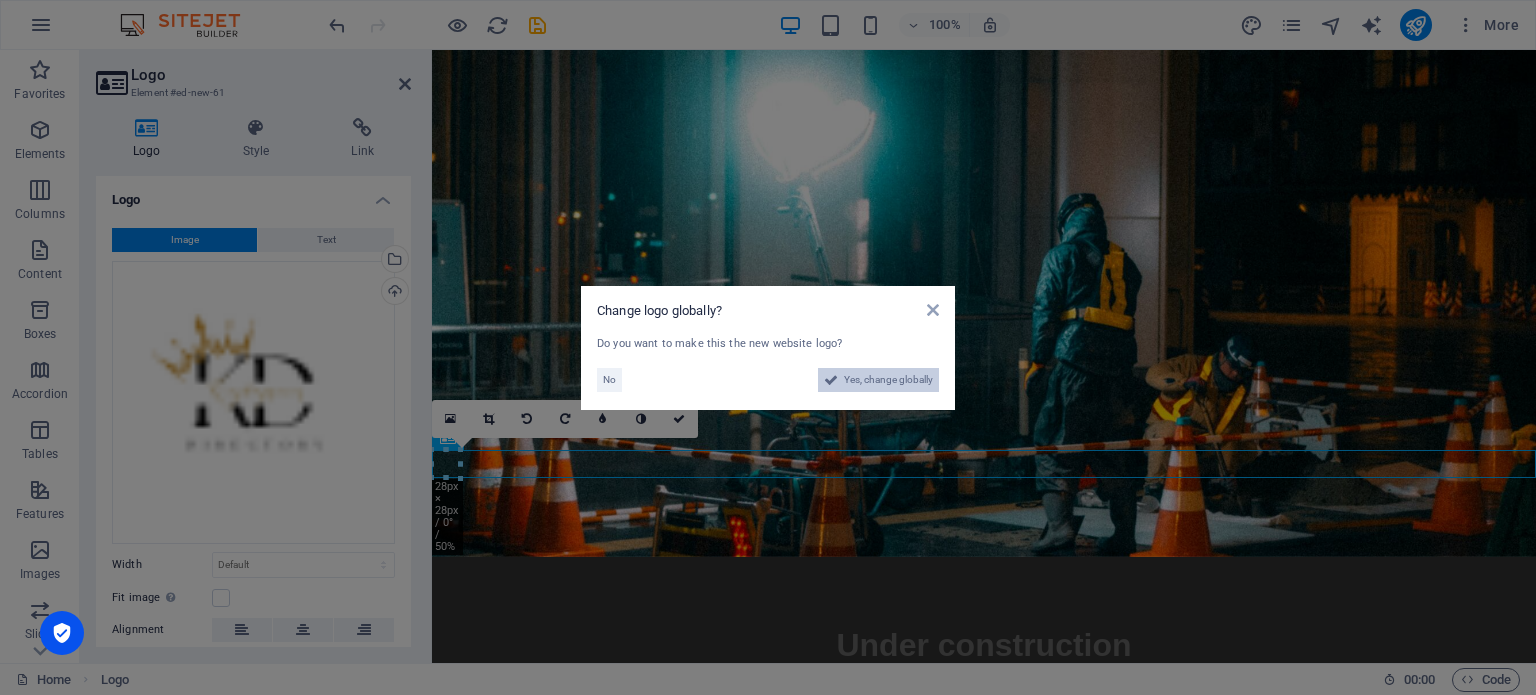 click on "Yes, change globally" at bounding box center (888, 380) 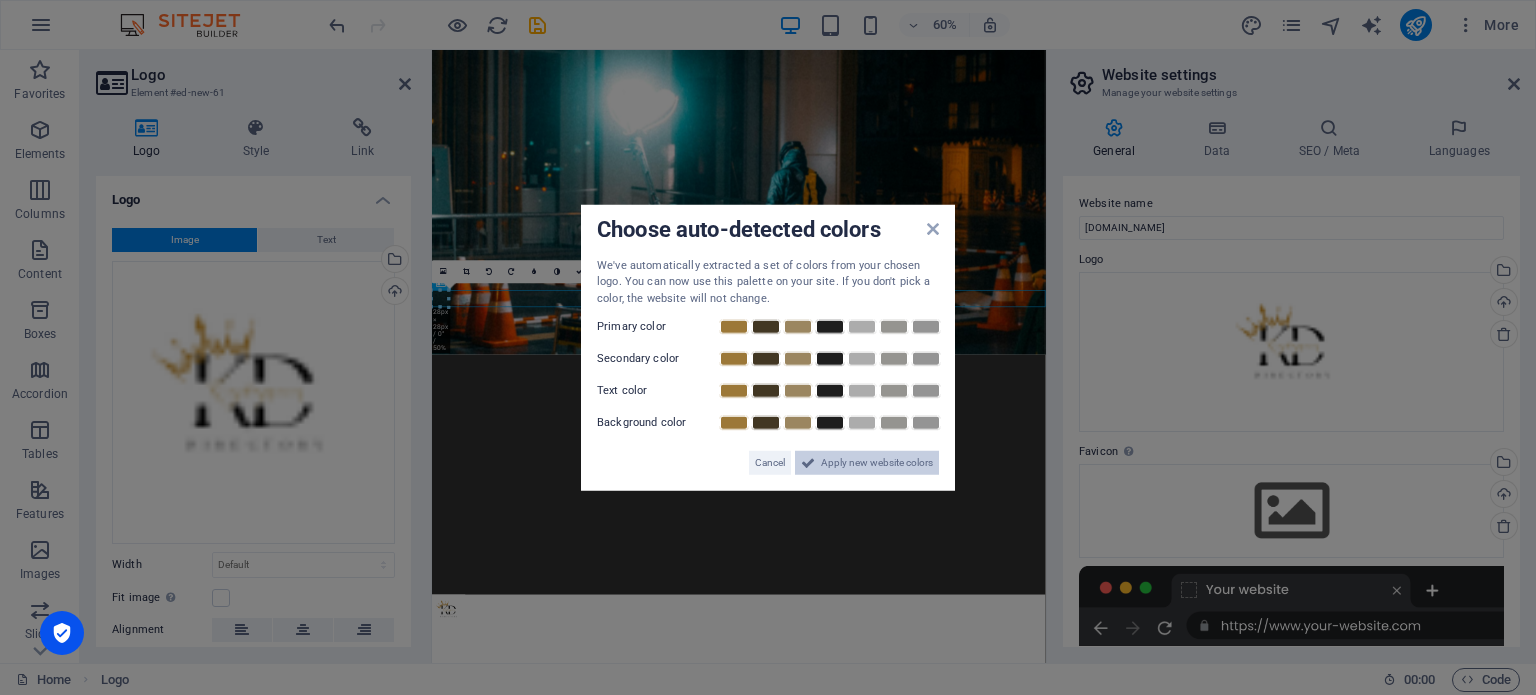 click on "Apply new website colors" at bounding box center (877, 463) 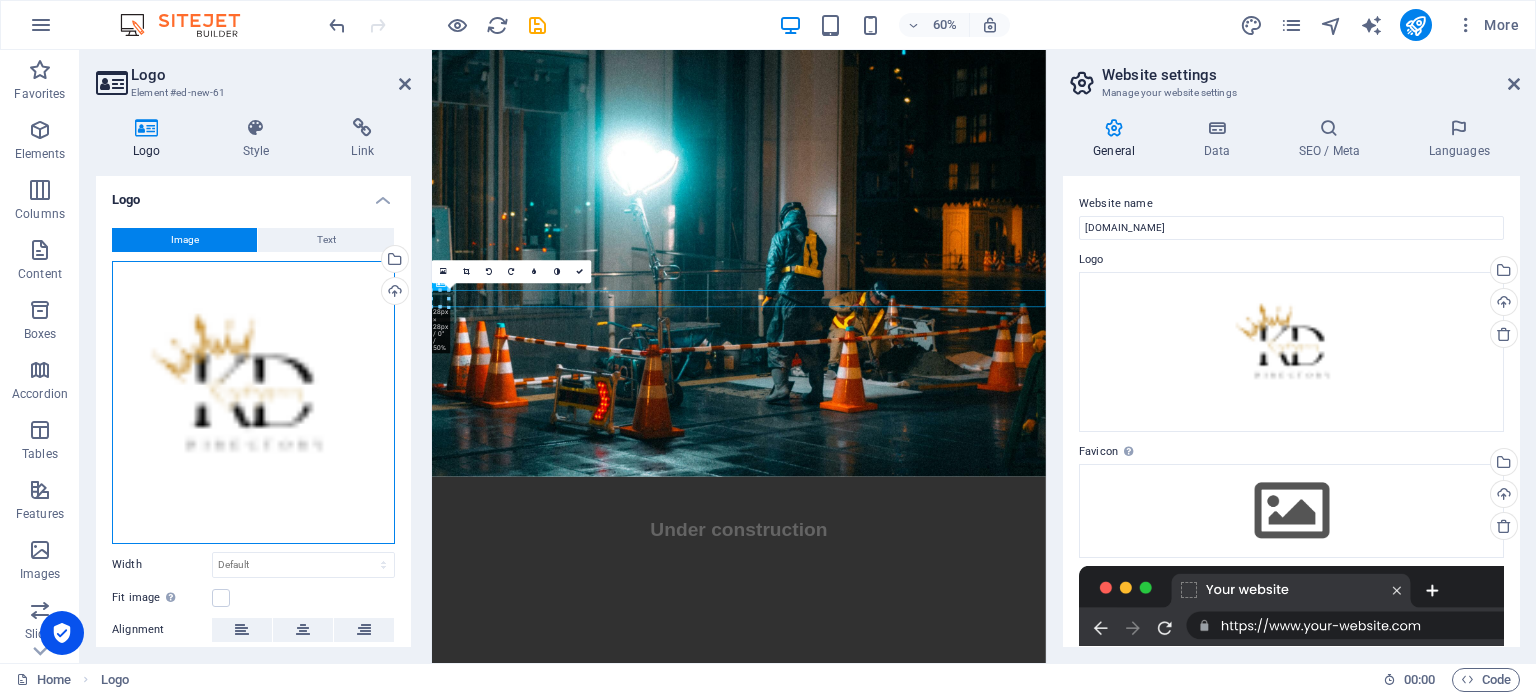 click on "Drag files here, click to choose files or select files from Files or our free stock photos & videos" at bounding box center [253, 402] 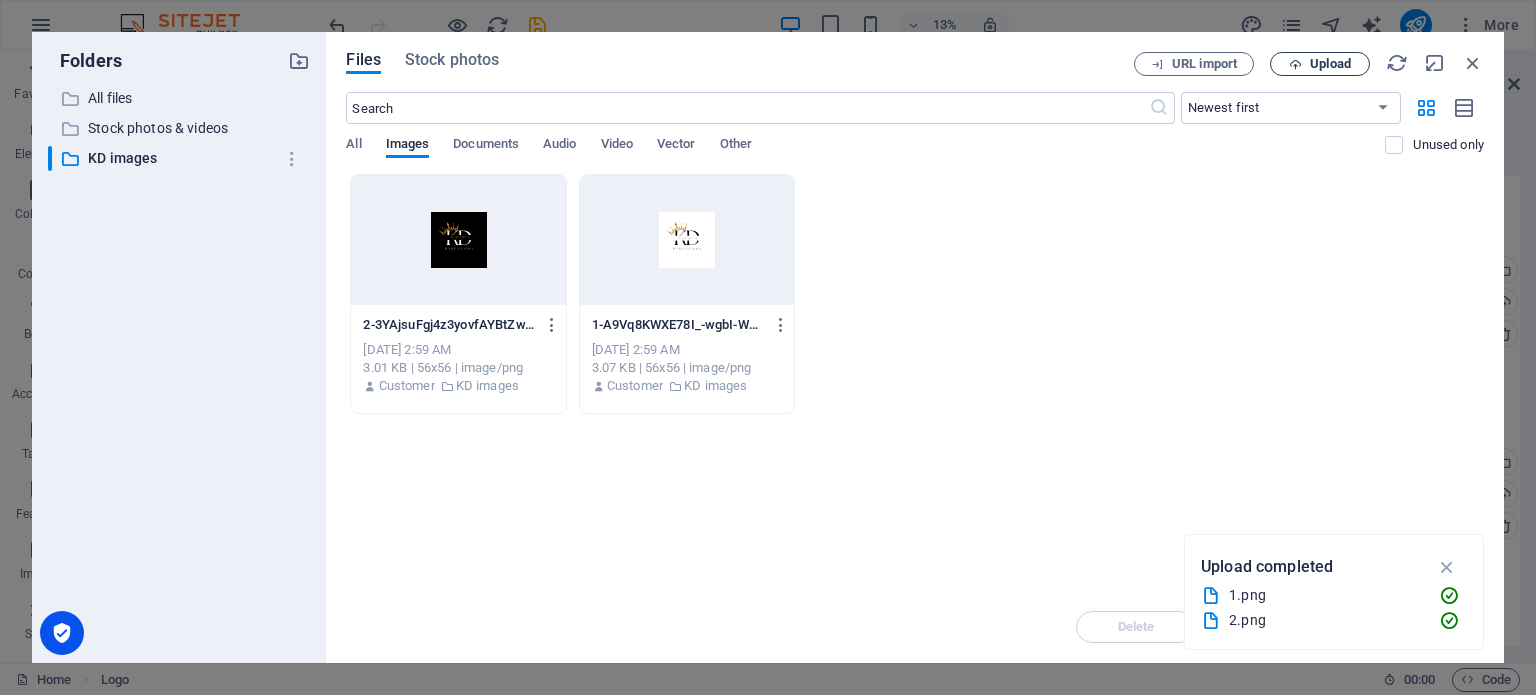 click at bounding box center [1295, 64] 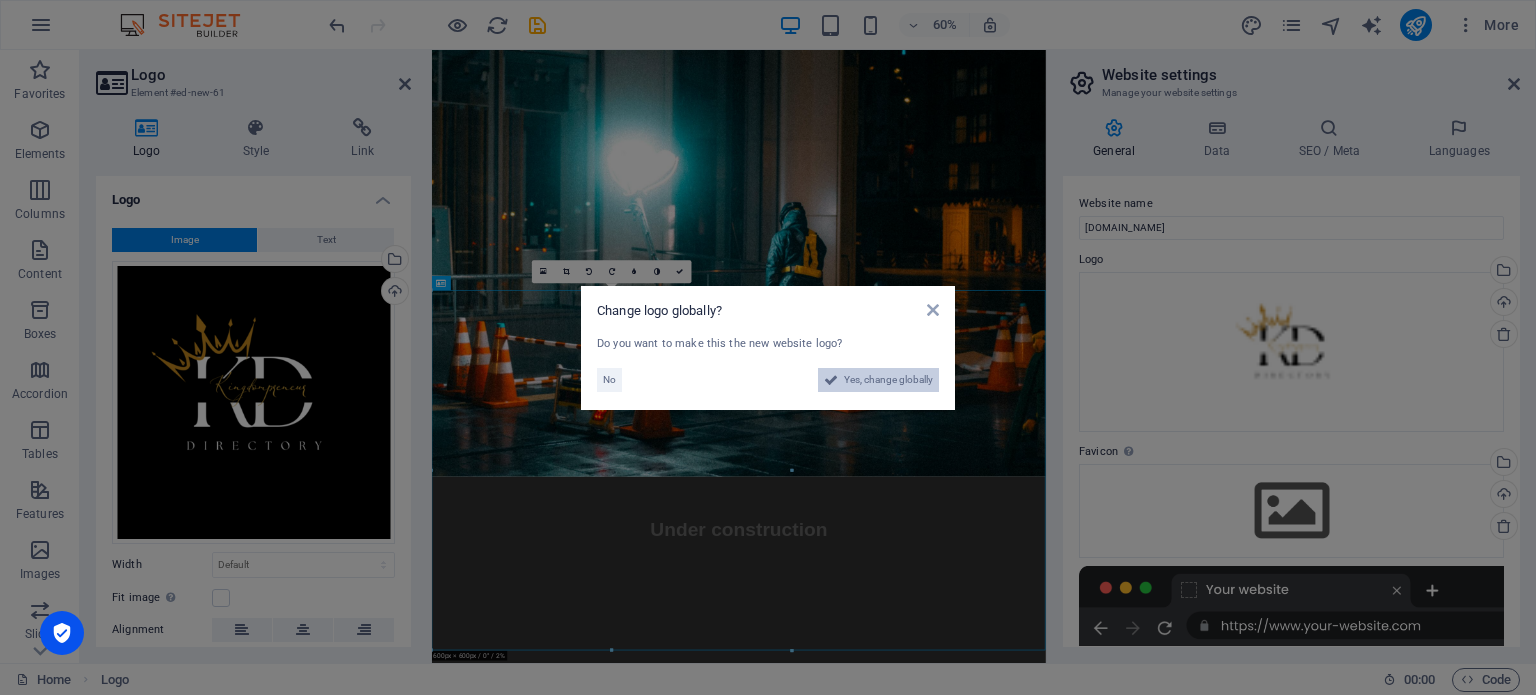click on "Yes, change globally" at bounding box center [888, 380] 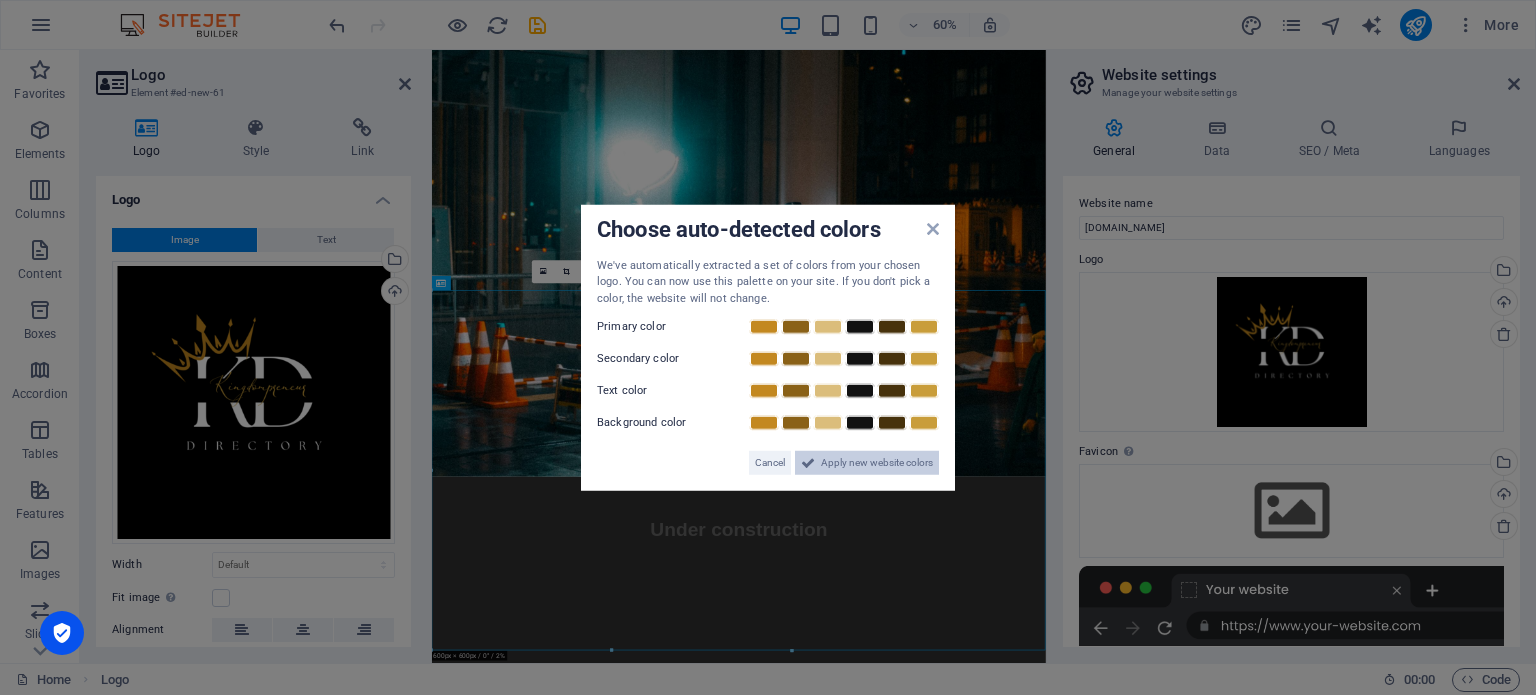 drag, startPoint x: 888, startPoint y: 469, endPoint x: 787, endPoint y: 712, distance: 263.15396 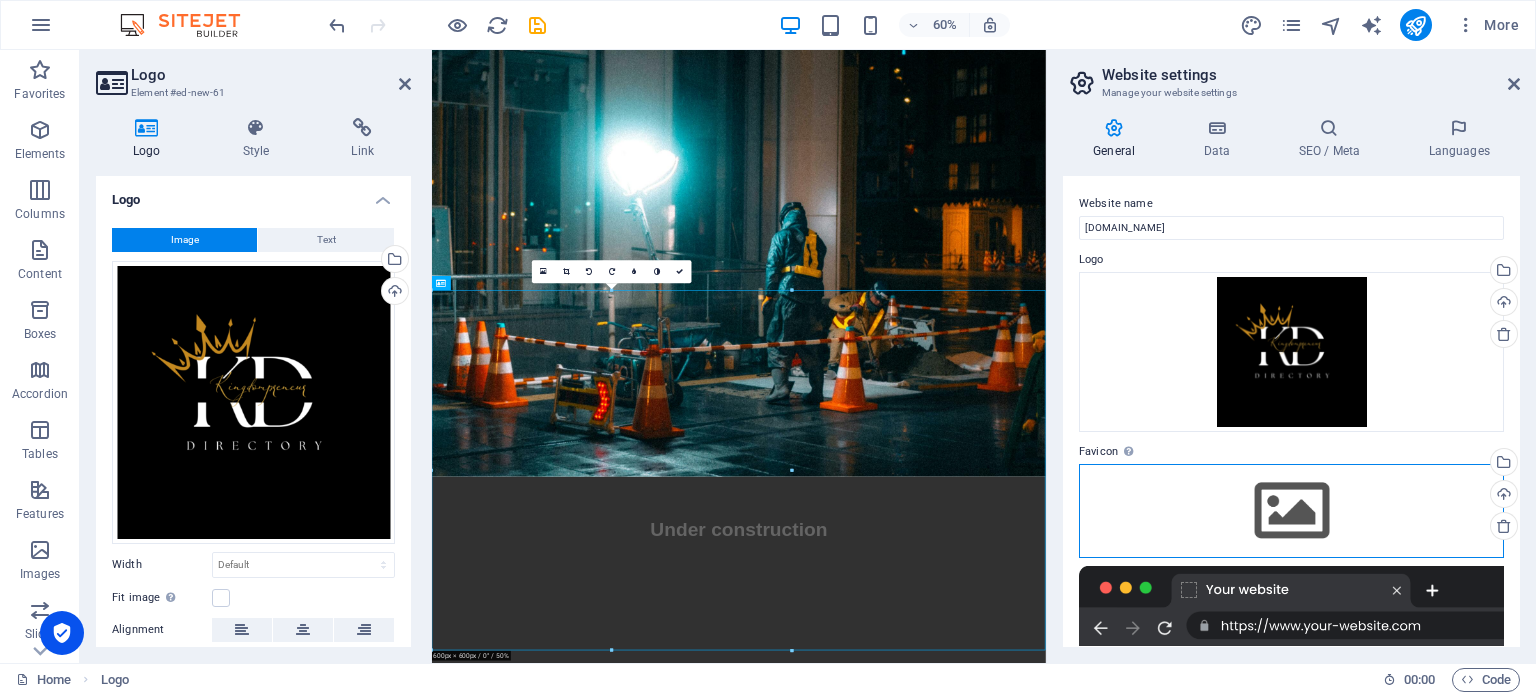 click on "Drag files here, click to choose files or select files from Files or our free stock photos & videos" at bounding box center (1291, 511) 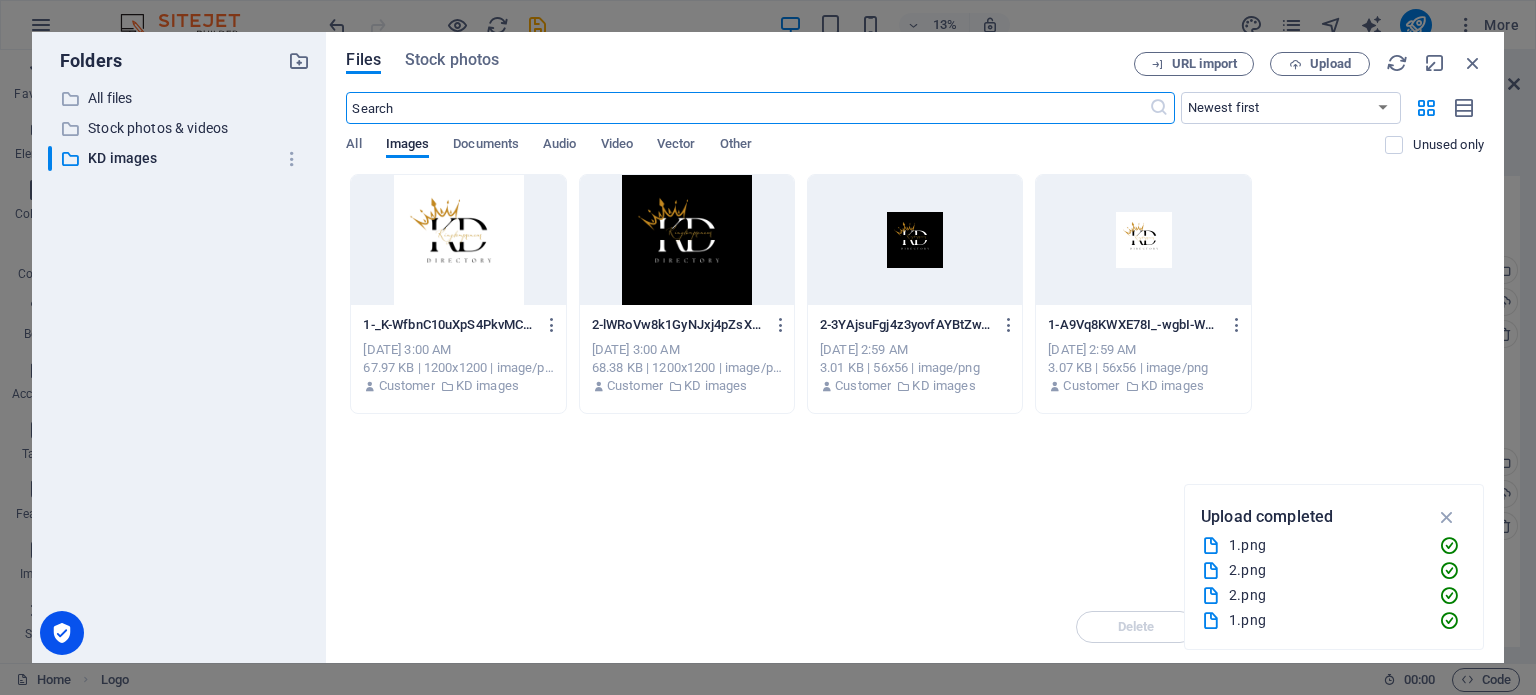 click at bounding box center (1143, 240) 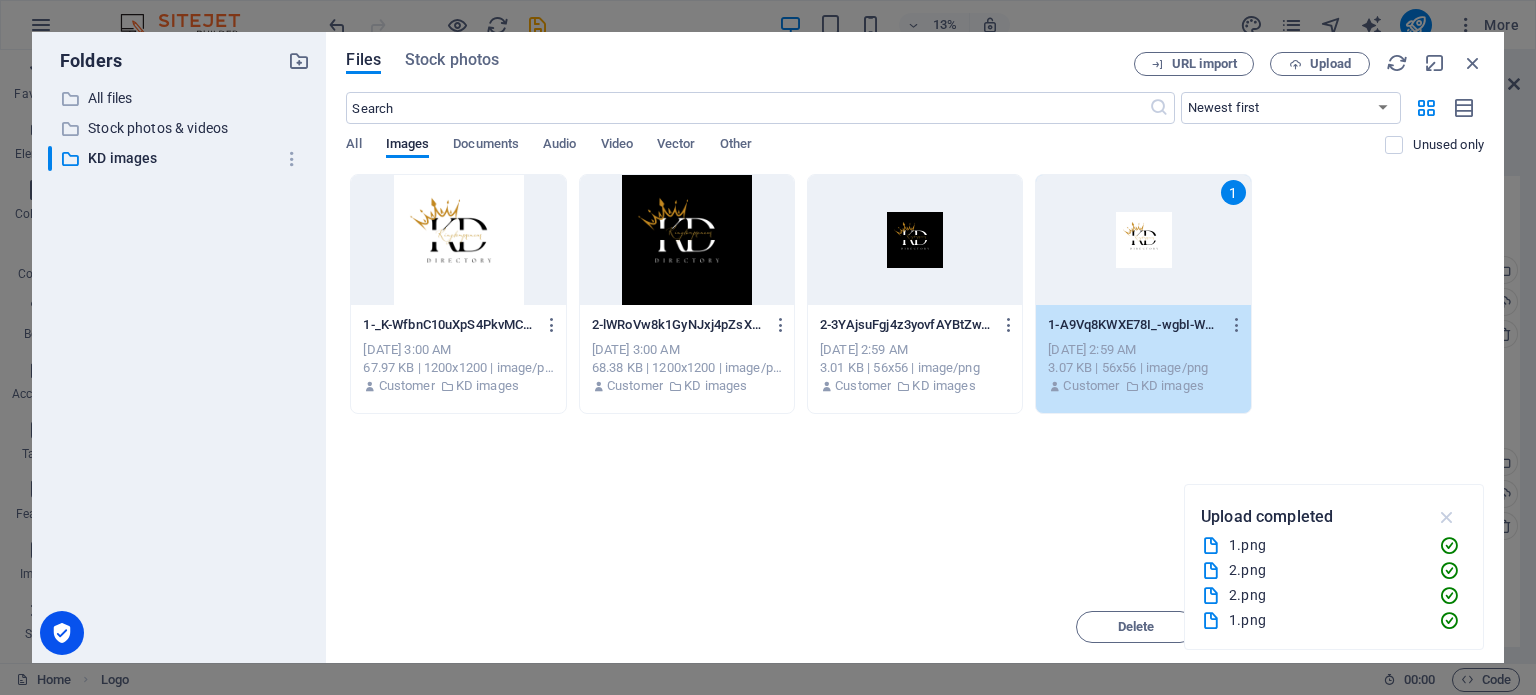 click at bounding box center [1447, 517] 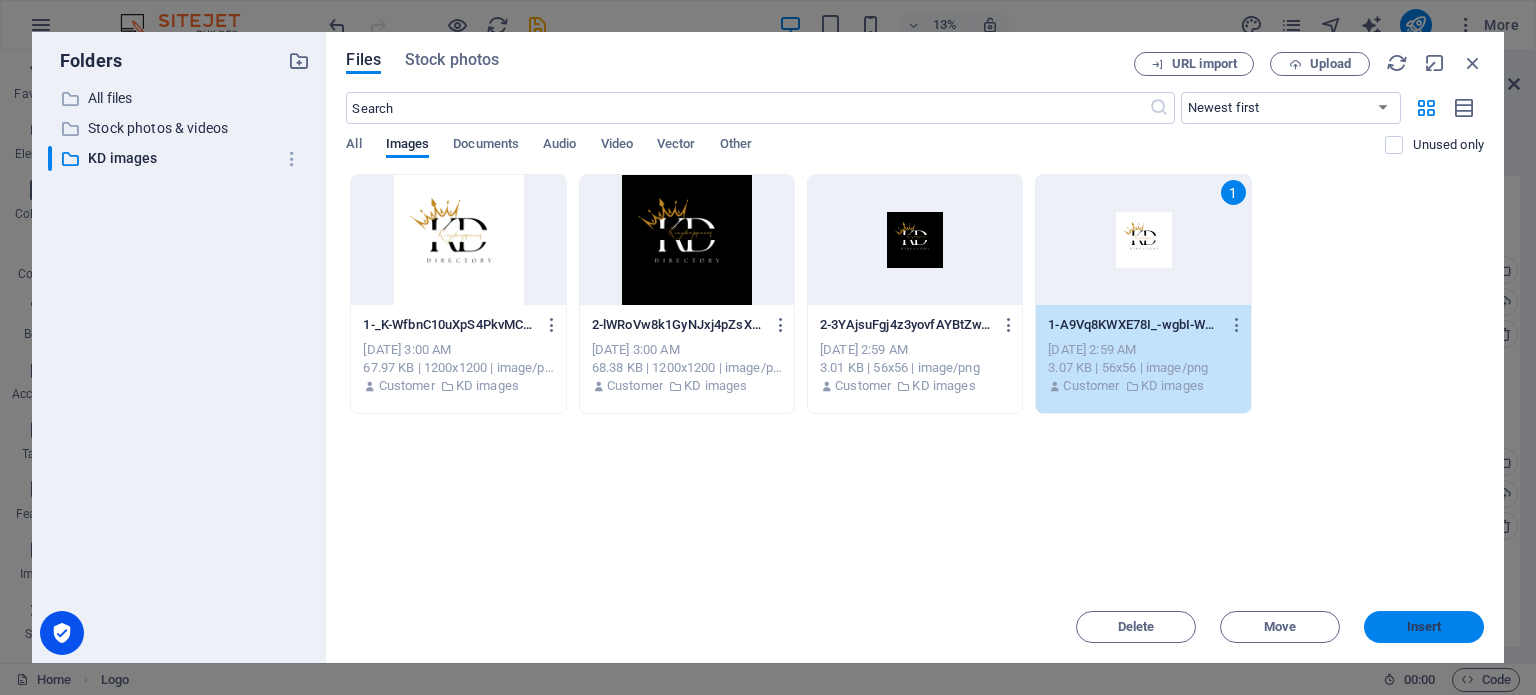 click on "Insert" at bounding box center (1424, 627) 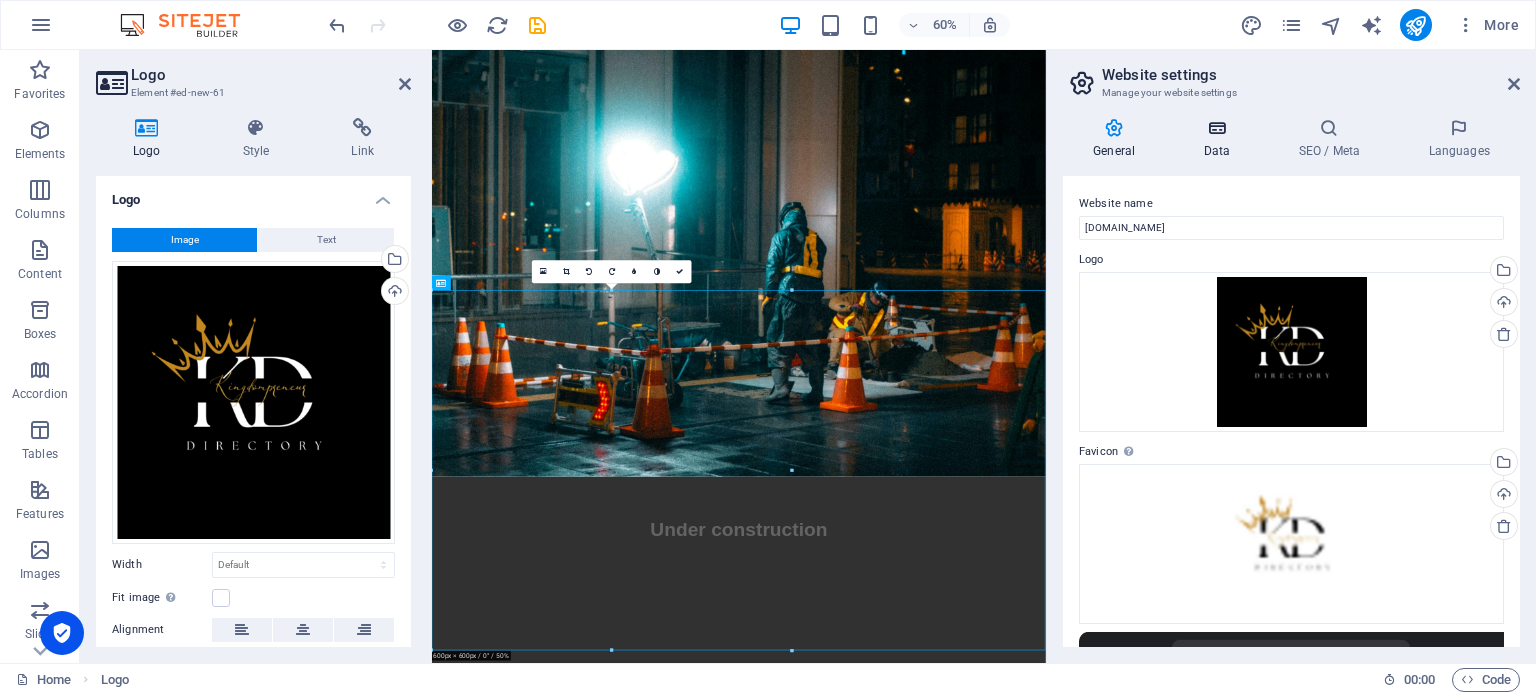click at bounding box center (1216, 128) 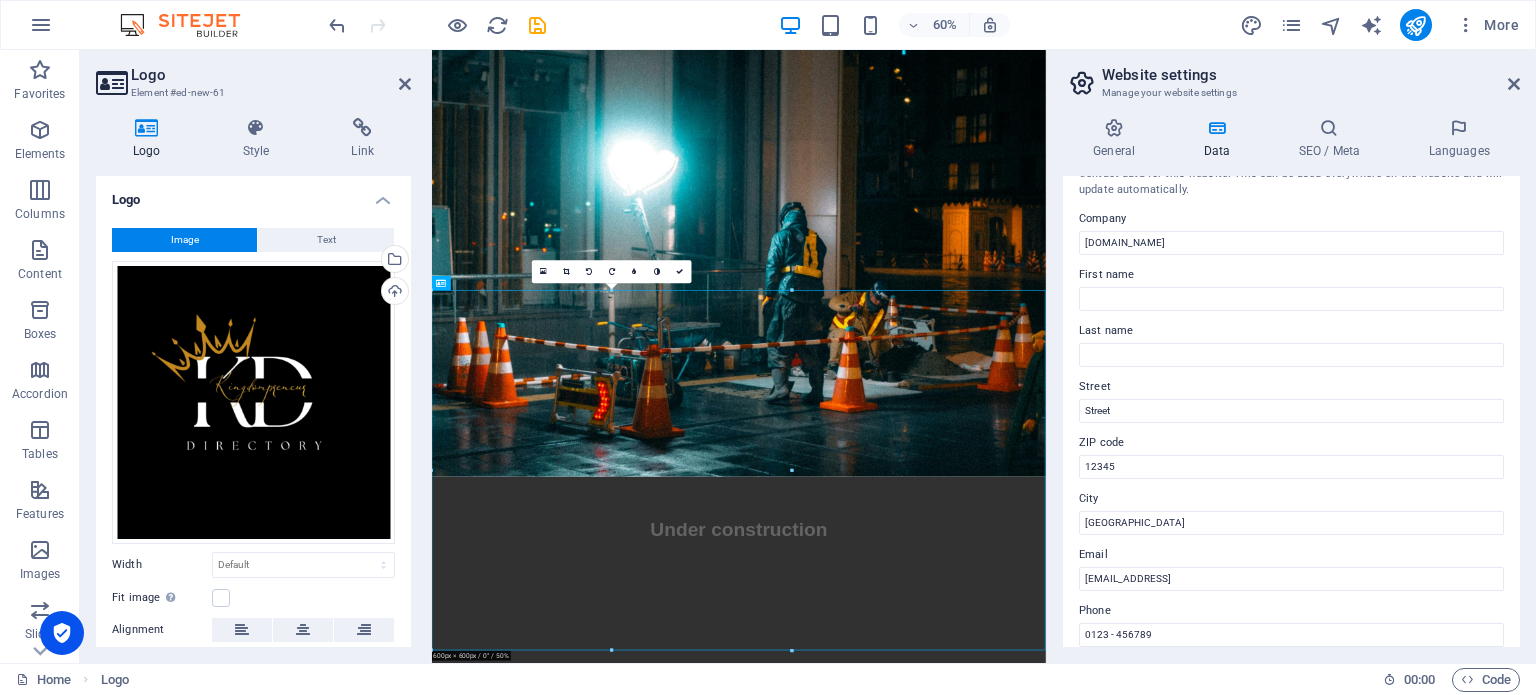 scroll, scrollTop: 0, scrollLeft: 0, axis: both 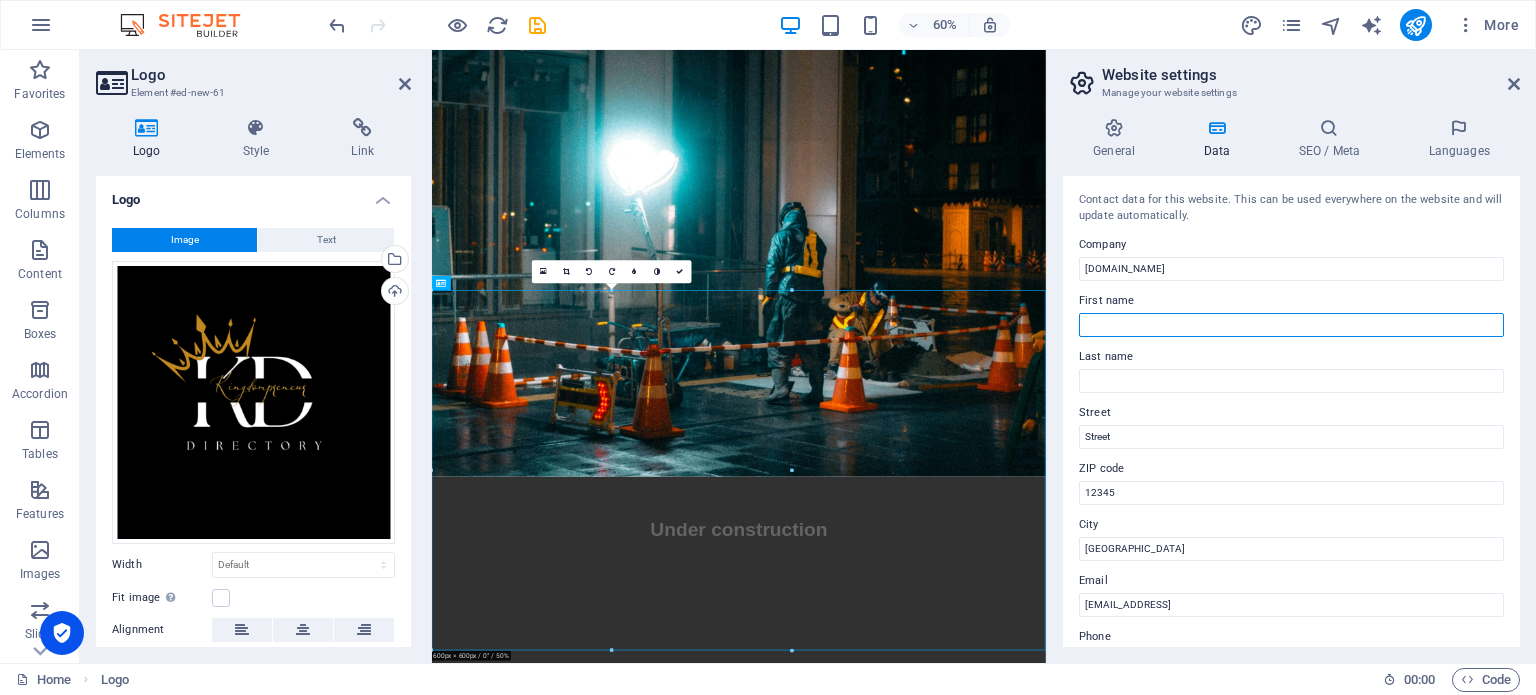 click on "First name" at bounding box center (1291, 325) 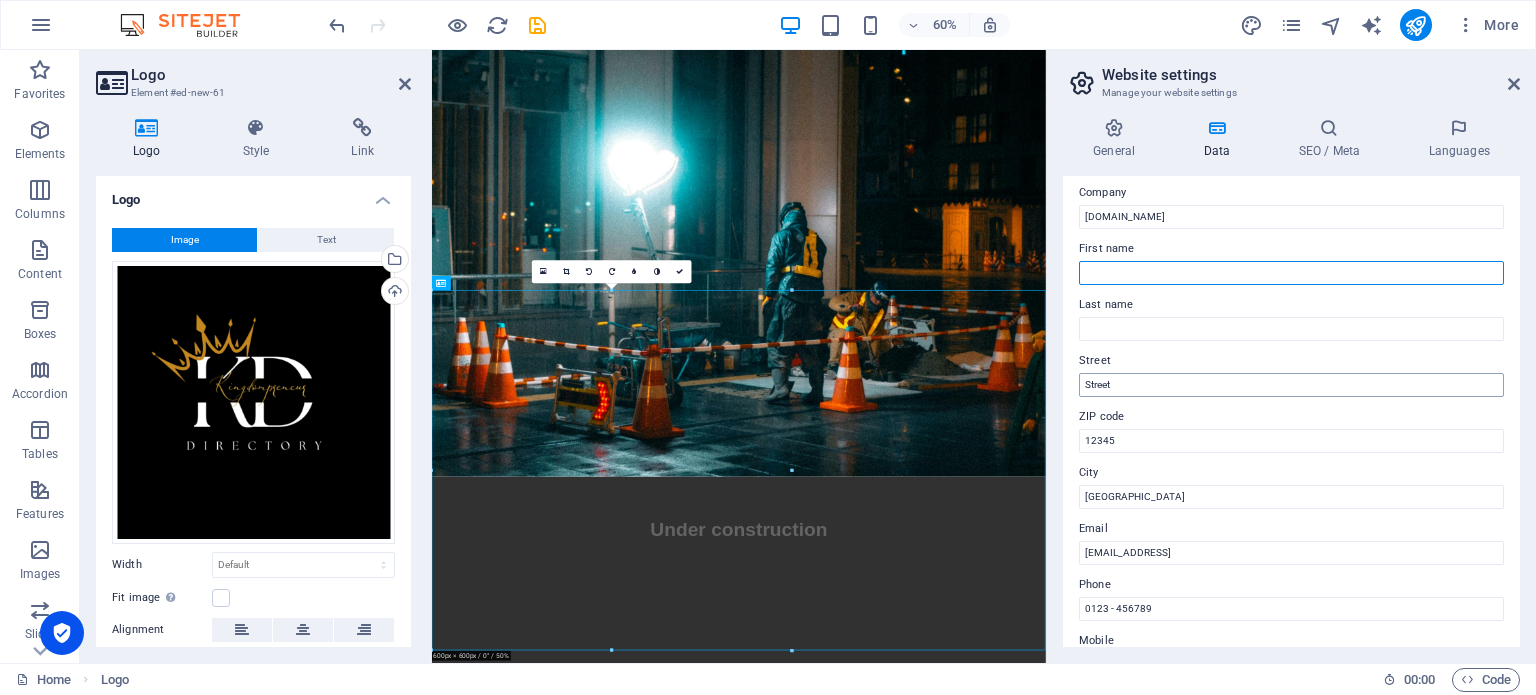 scroll, scrollTop: 100, scrollLeft: 0, axis: vertical 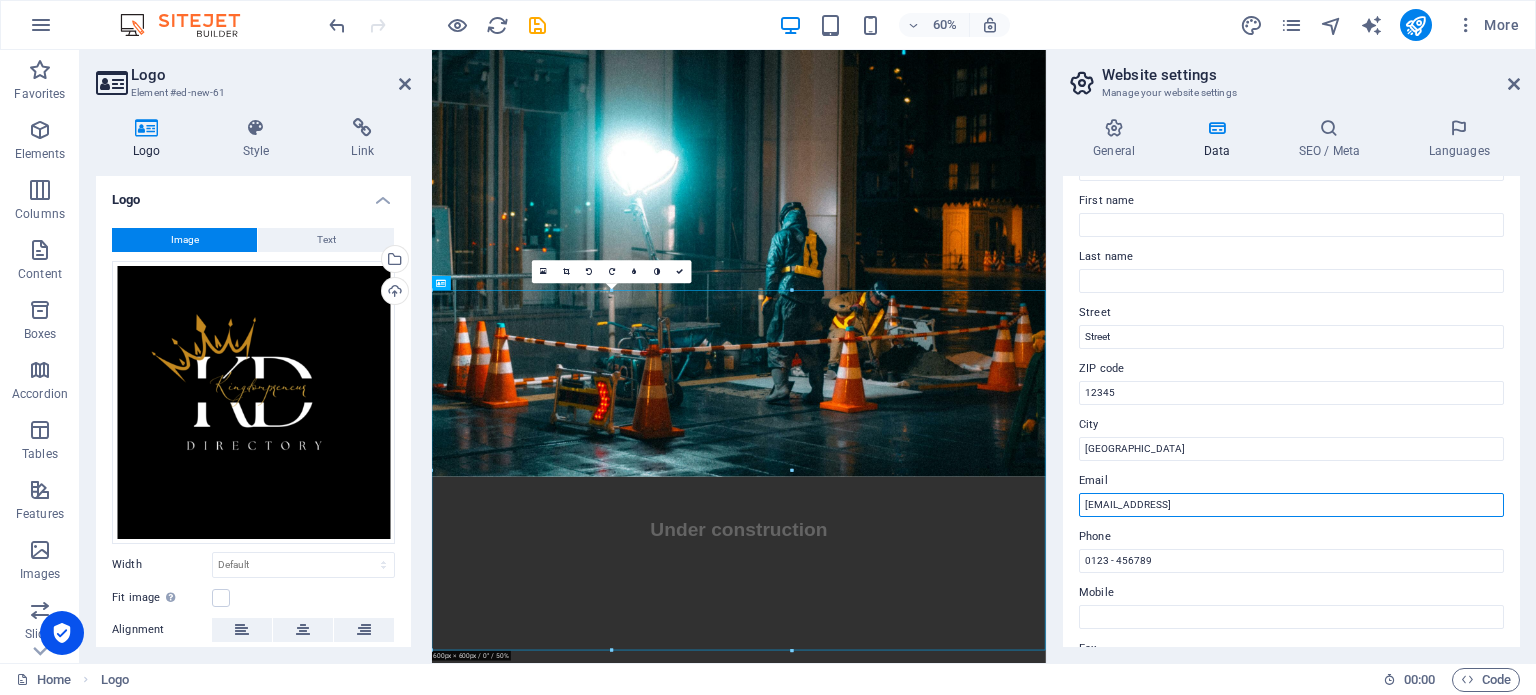 drag, startPoint x: 1344, startPoint y: 506, endPoint x: 1069, endPoint y: 499, distance: 275.08908 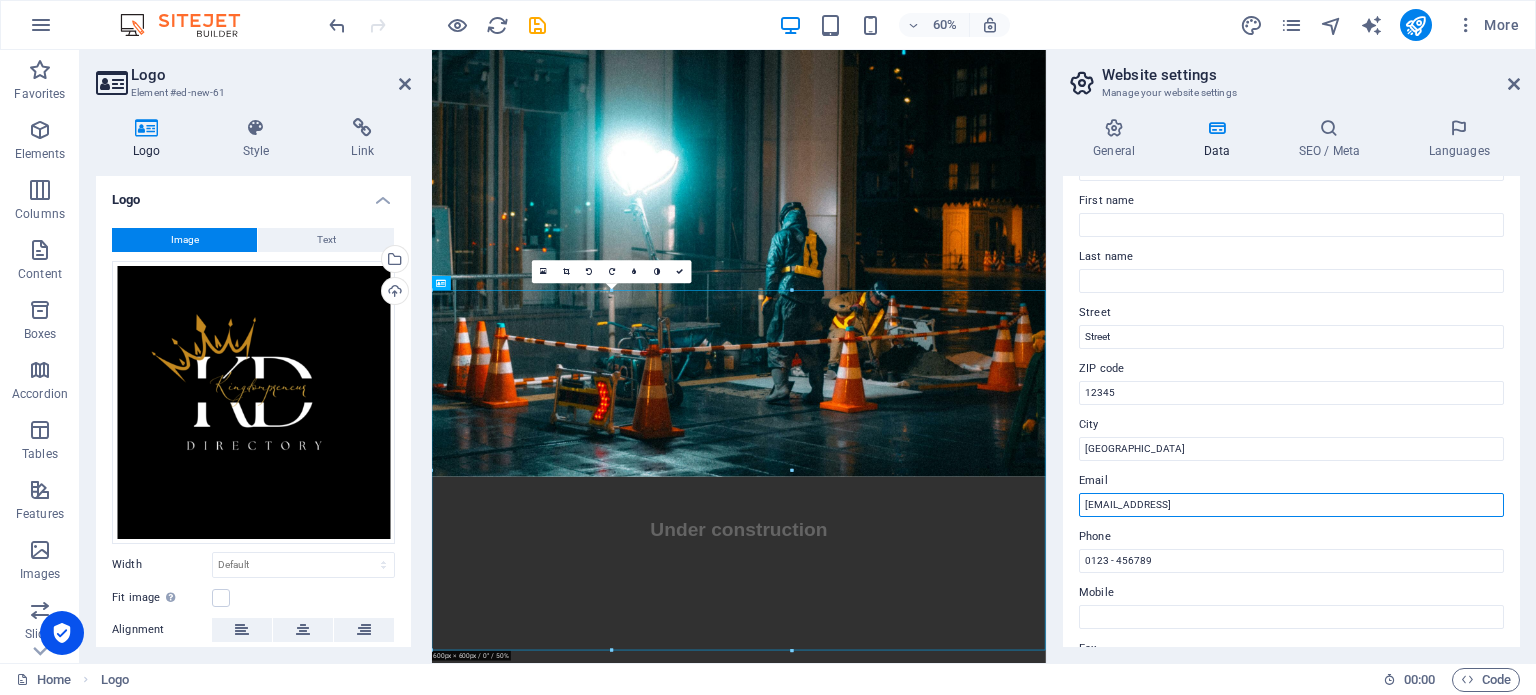 click on "Contact data for this website. This can be used everywhere on the website and will update automatically. Company [PERSON_NAME][DOMAIN_NAME] First name Last name [GEOGRAPHIC_DATA] ZIP code [GEOGRAPHIC_DATA] Email [EMAIL_ADDRESS] Phone 0123 - 456789 Mobile Fax Custom field 1 Custom field 2 Custom field 3 Custom field 4 Custom field 5 Custom field 6" at bounding box center [1291, 411] 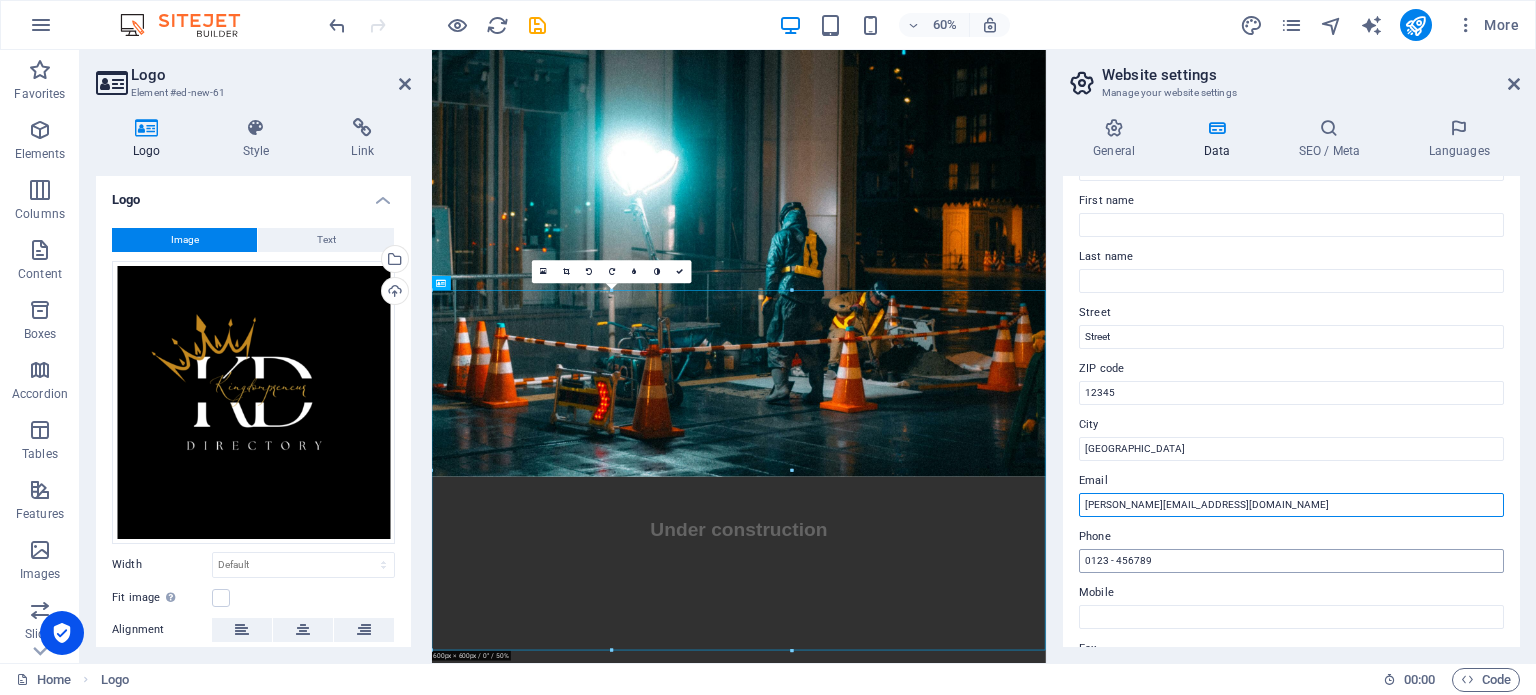 type on "[PERSON_NAME][EMAIL_ADDRESS][DOMAIN_NAME]" 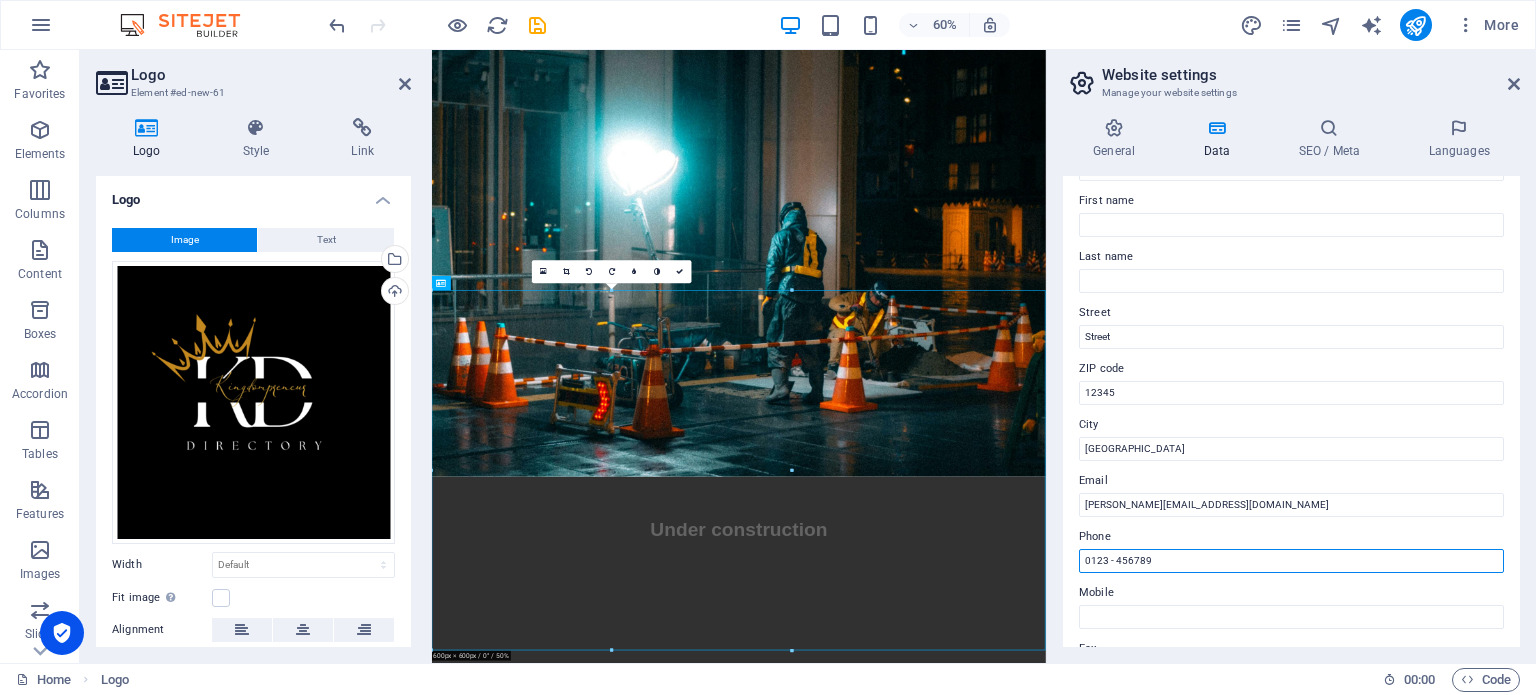 click on "0123 - 456789" at bounding box center [1291, 561] 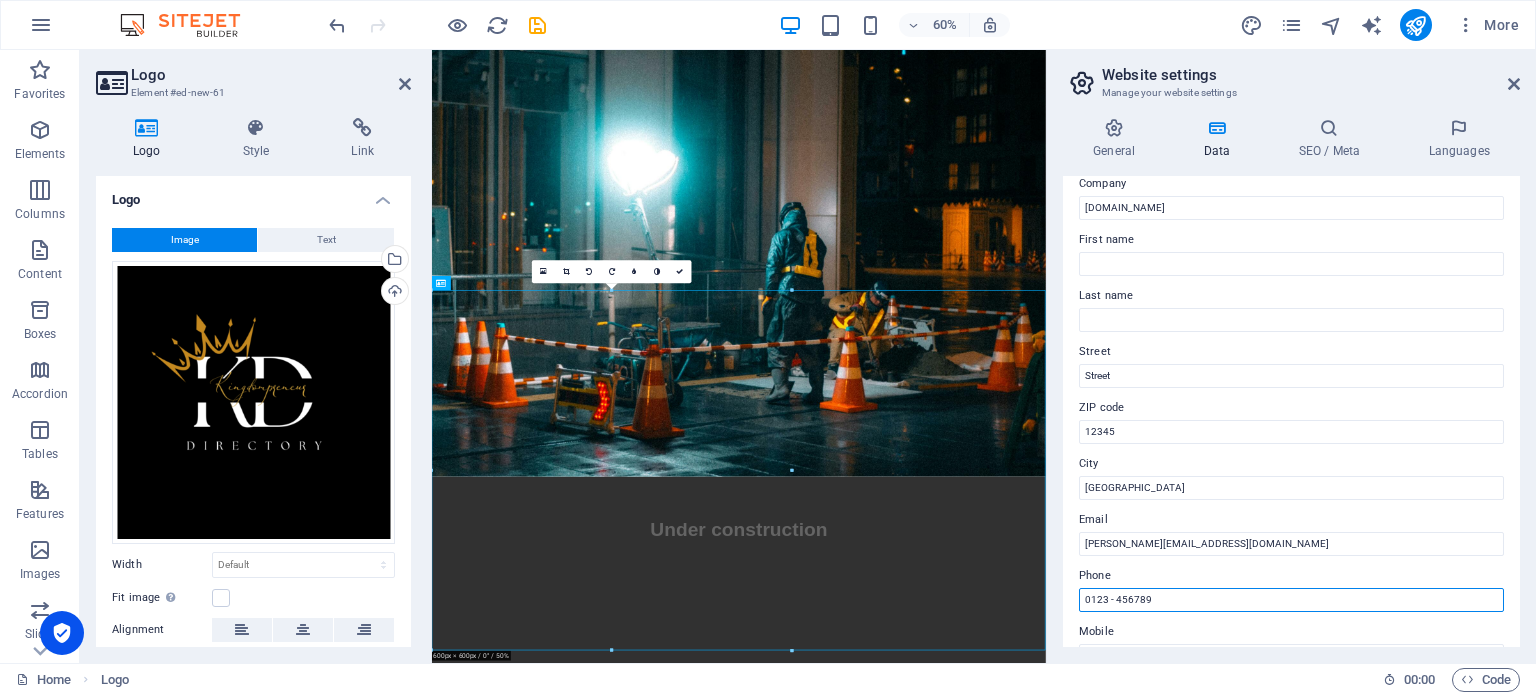 scroll, scrollTop: 0, scrollLeft: 0, axis: both 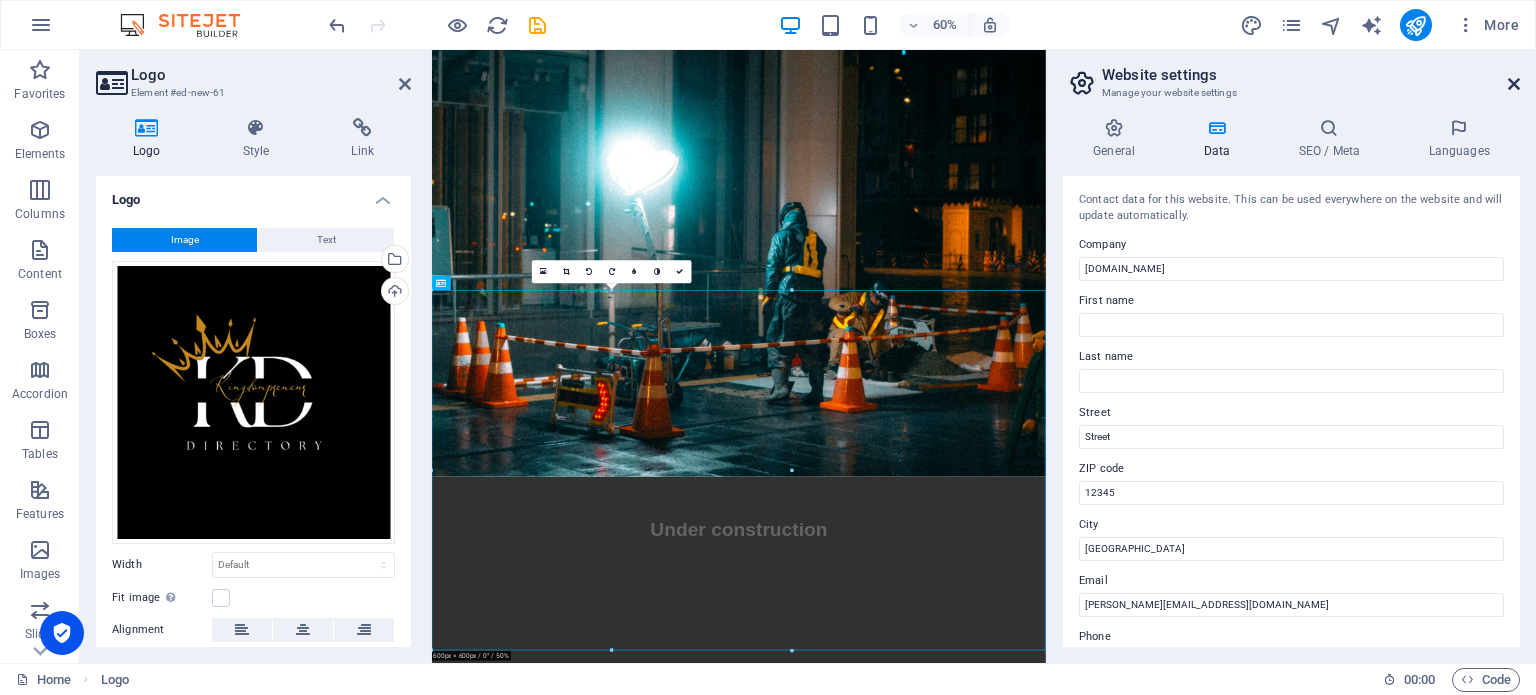 click at bounding box center (1514, 84) 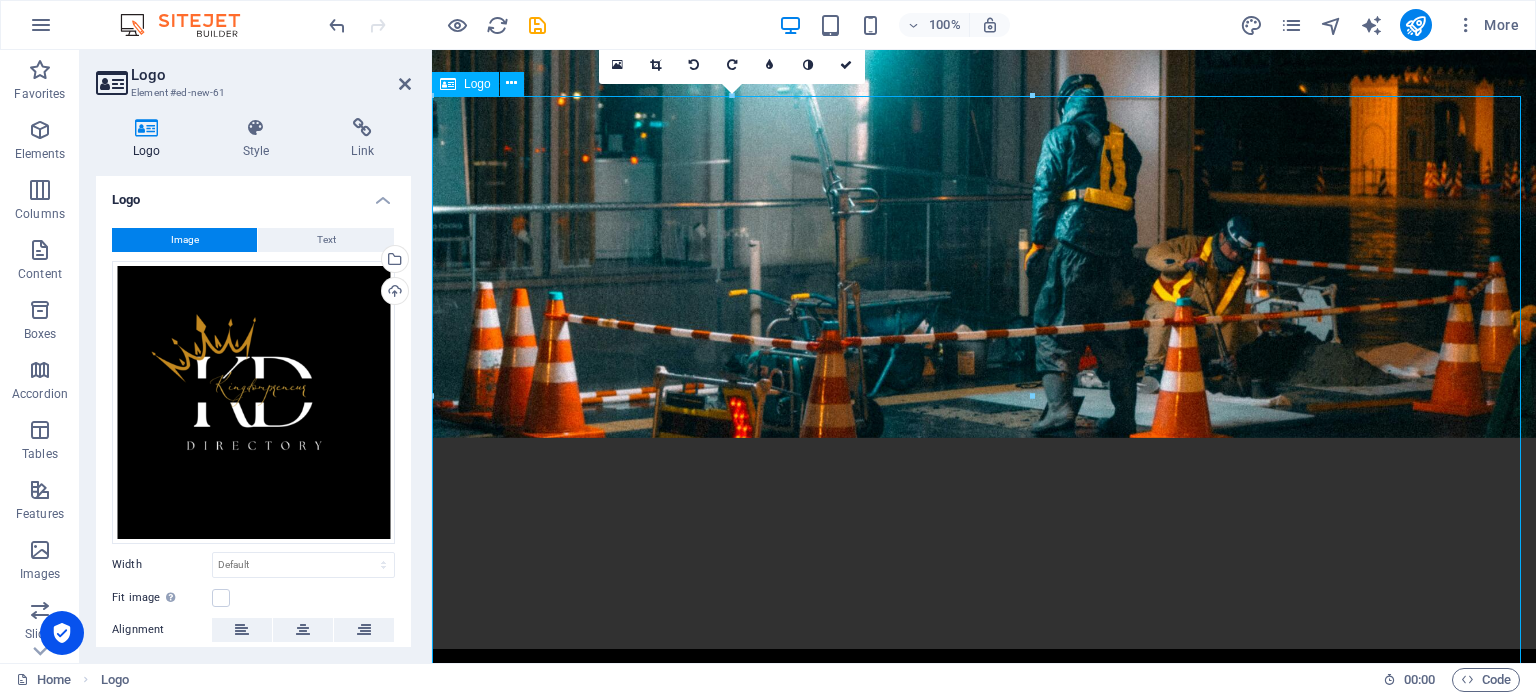 scroll, scrollTop: 386, scrollLeft: 0, axis: vertical 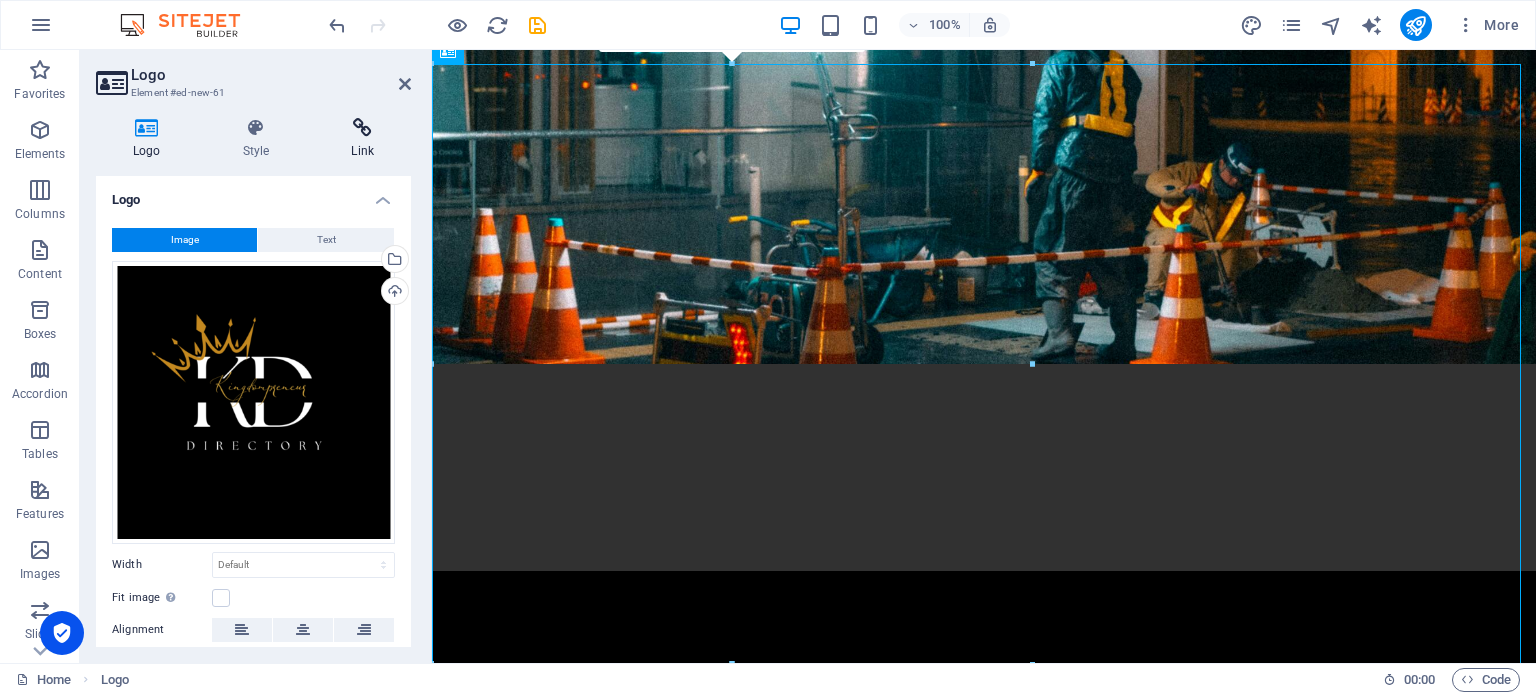click at bounding box center [362, 128] 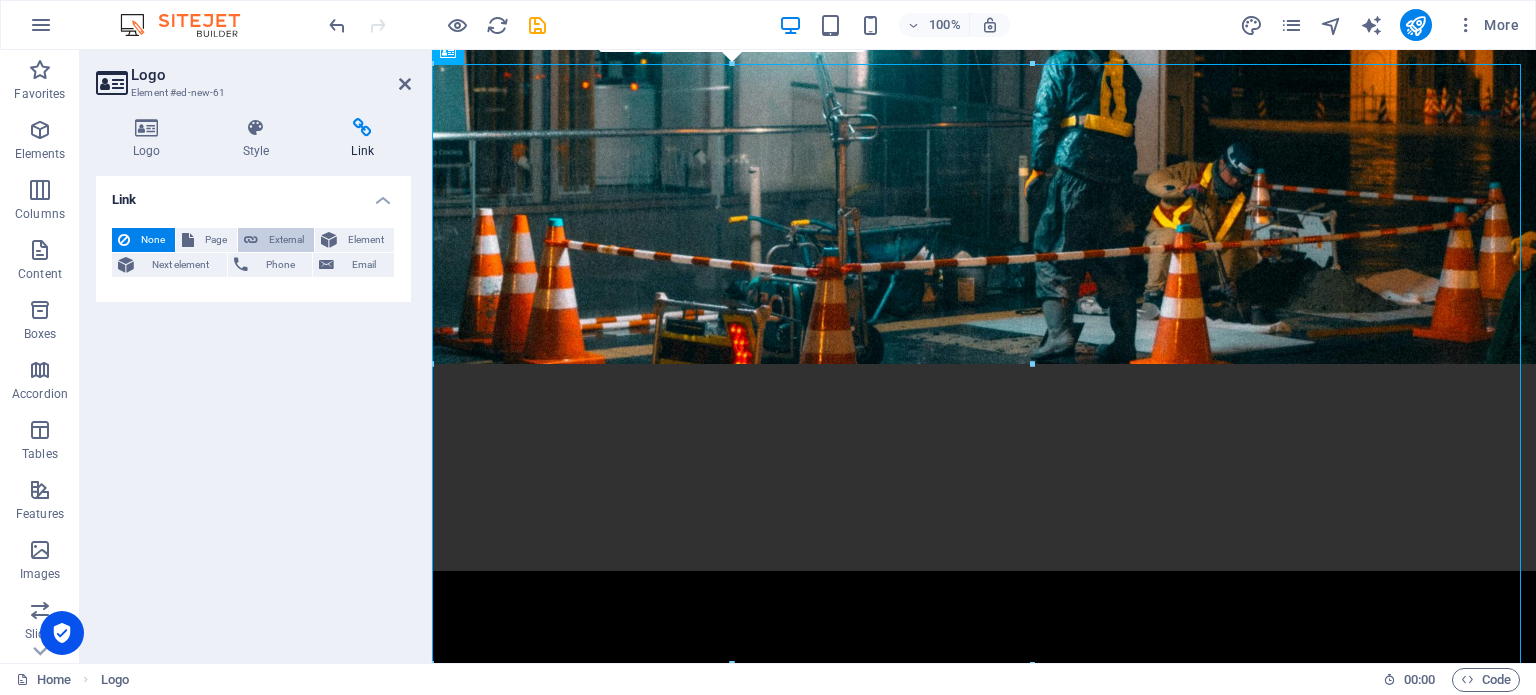 click on "External" at bounding box center [286, 240] 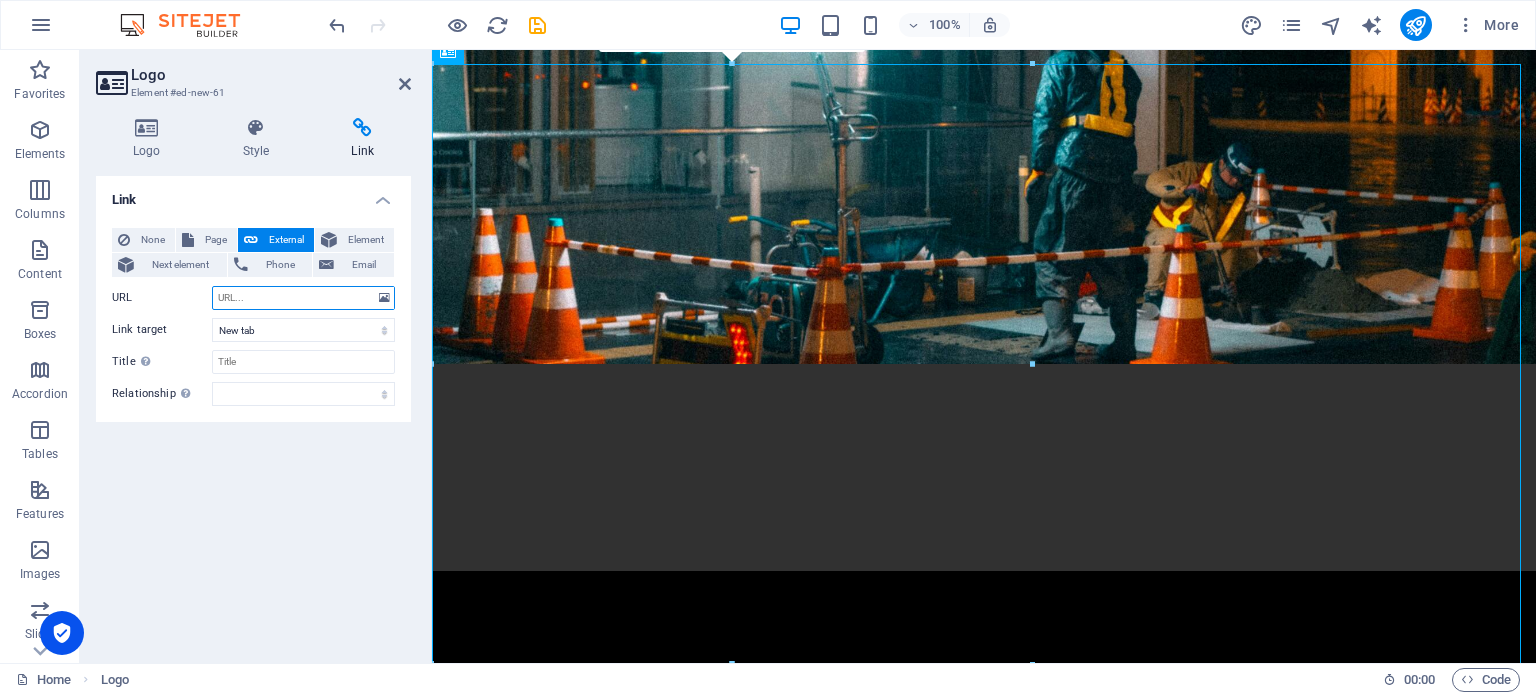 paste on "[URL][DOMAIN_NAME]" 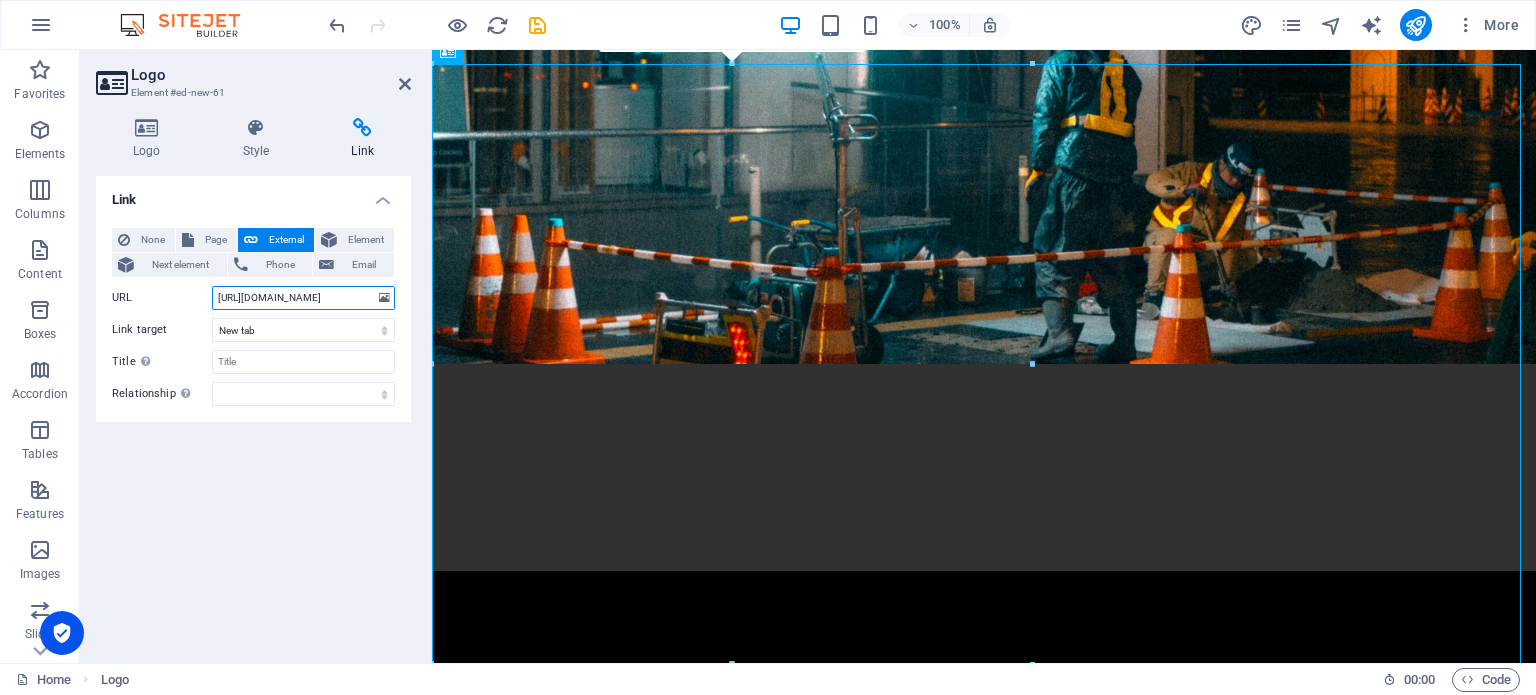 scroll, scrollTop: 0, scrollLeft: 59, axis: horizontal 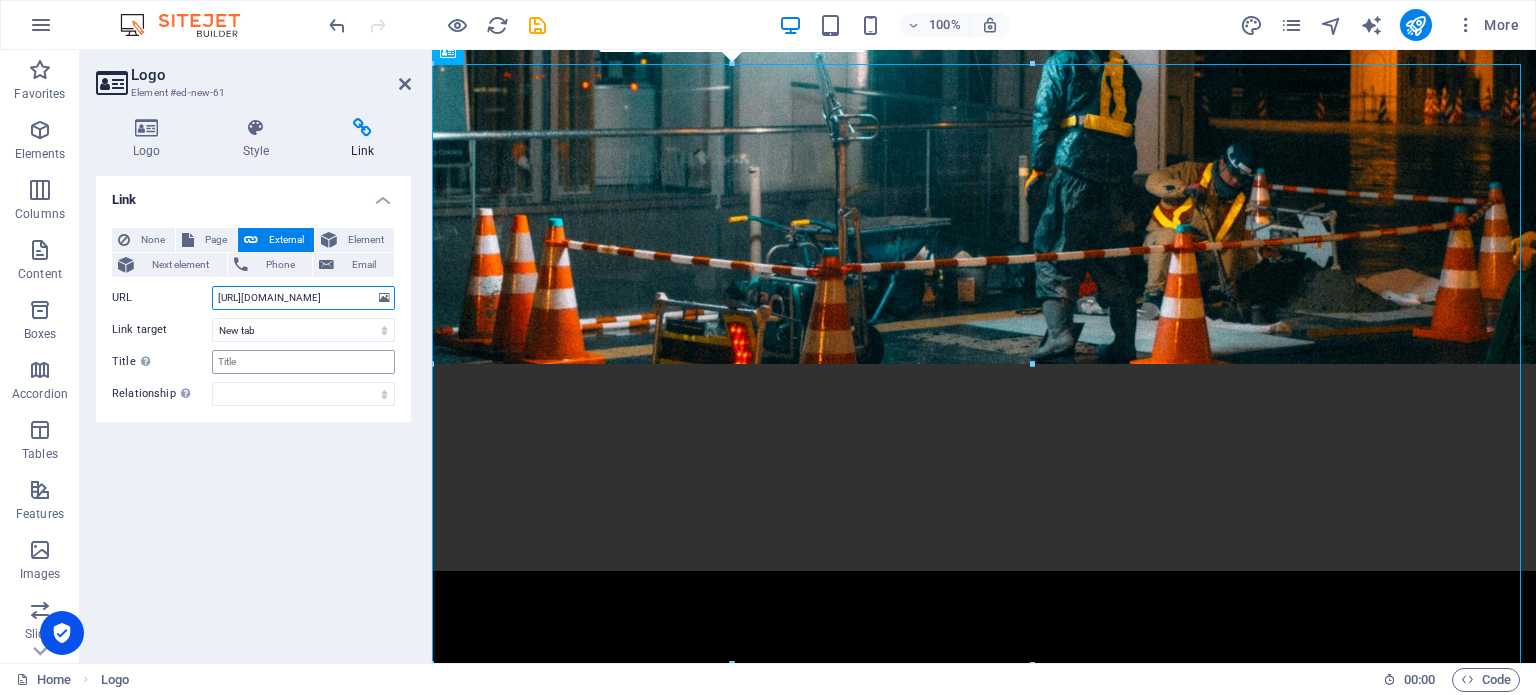 type on "[URL][DOMAIN_NAME]" 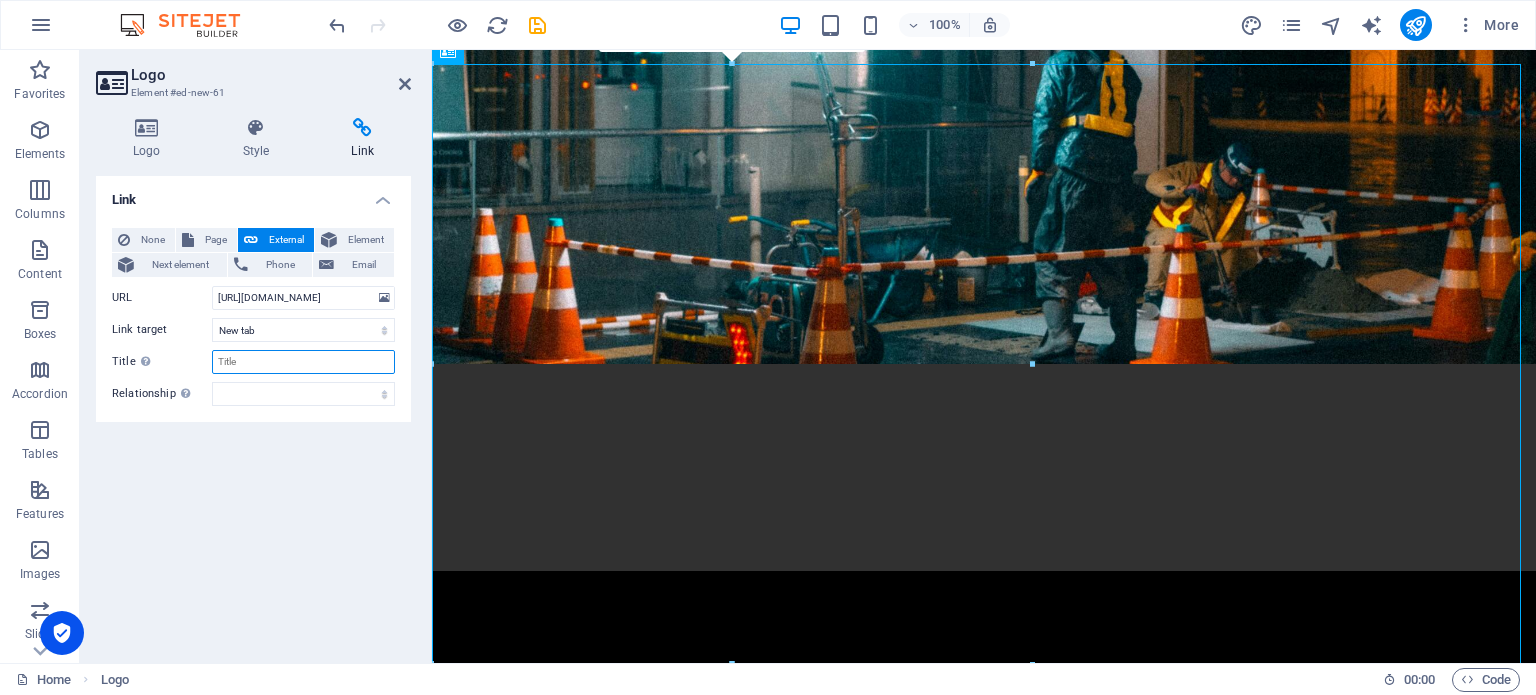 scroll, scrollTop: 0, scrollLeft: 0, axis: both 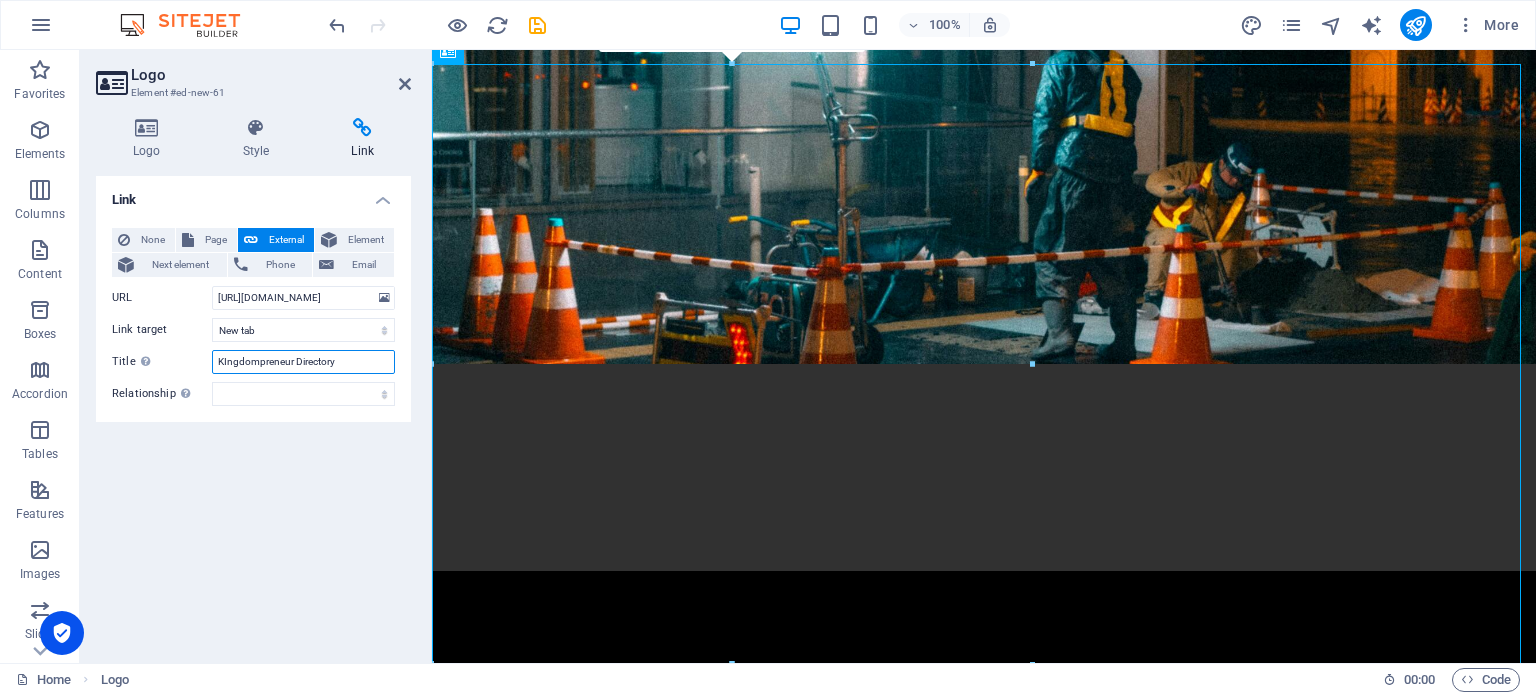 type on "KIngdompreneur Directory" 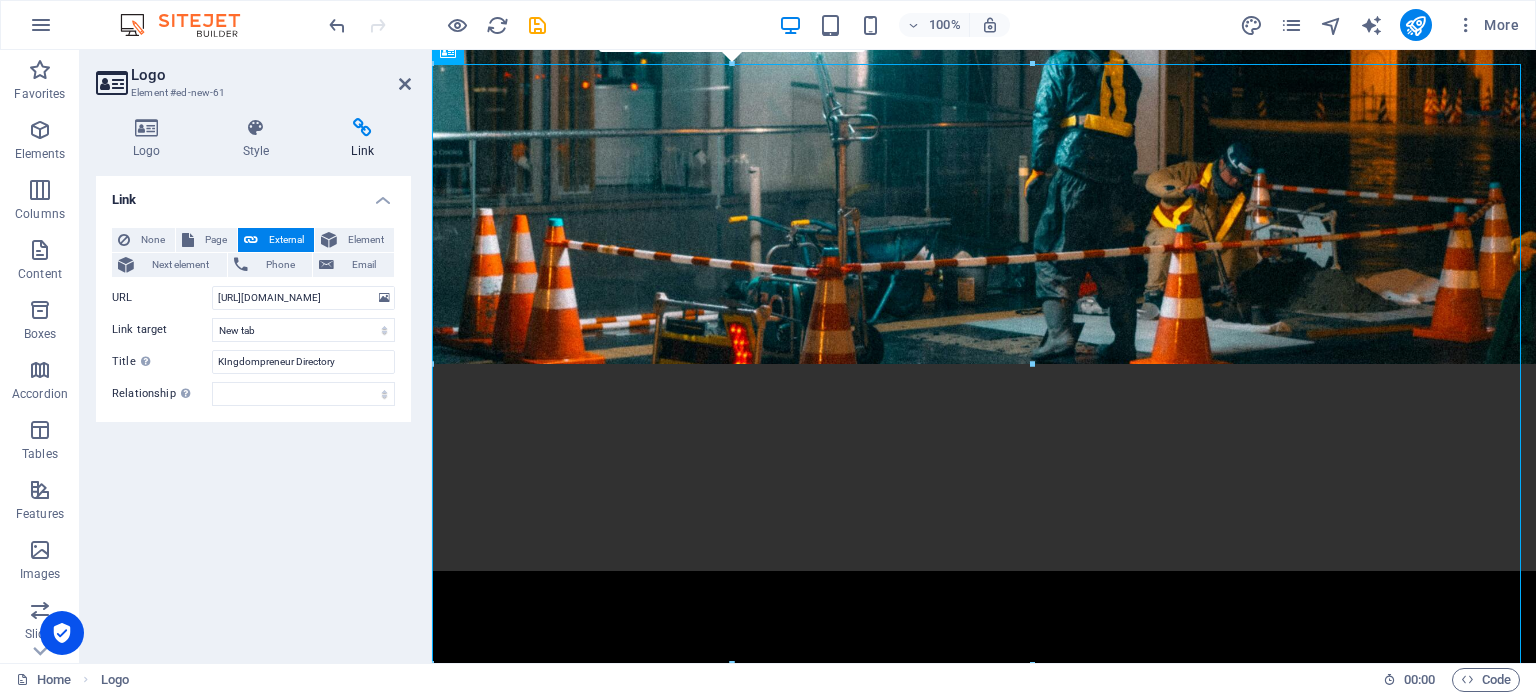 click on "Title Additional link description, should not be the same as the link text. The title is most often shown as a tooltip text when the mouse moves over the element. Leave empty if uncertain." at bounding box center (162, 362) 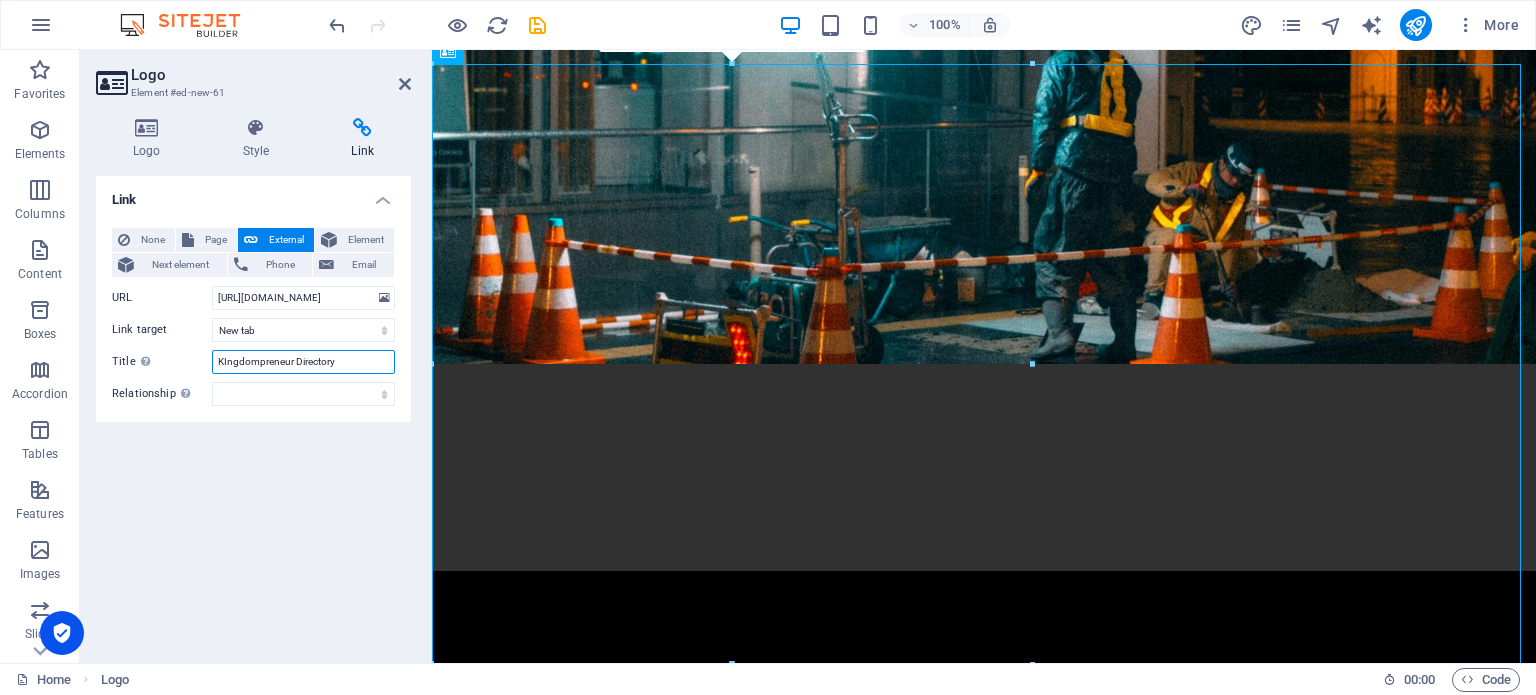 click on "KIngdompreneur Directory" at bounding box center [303, 362] 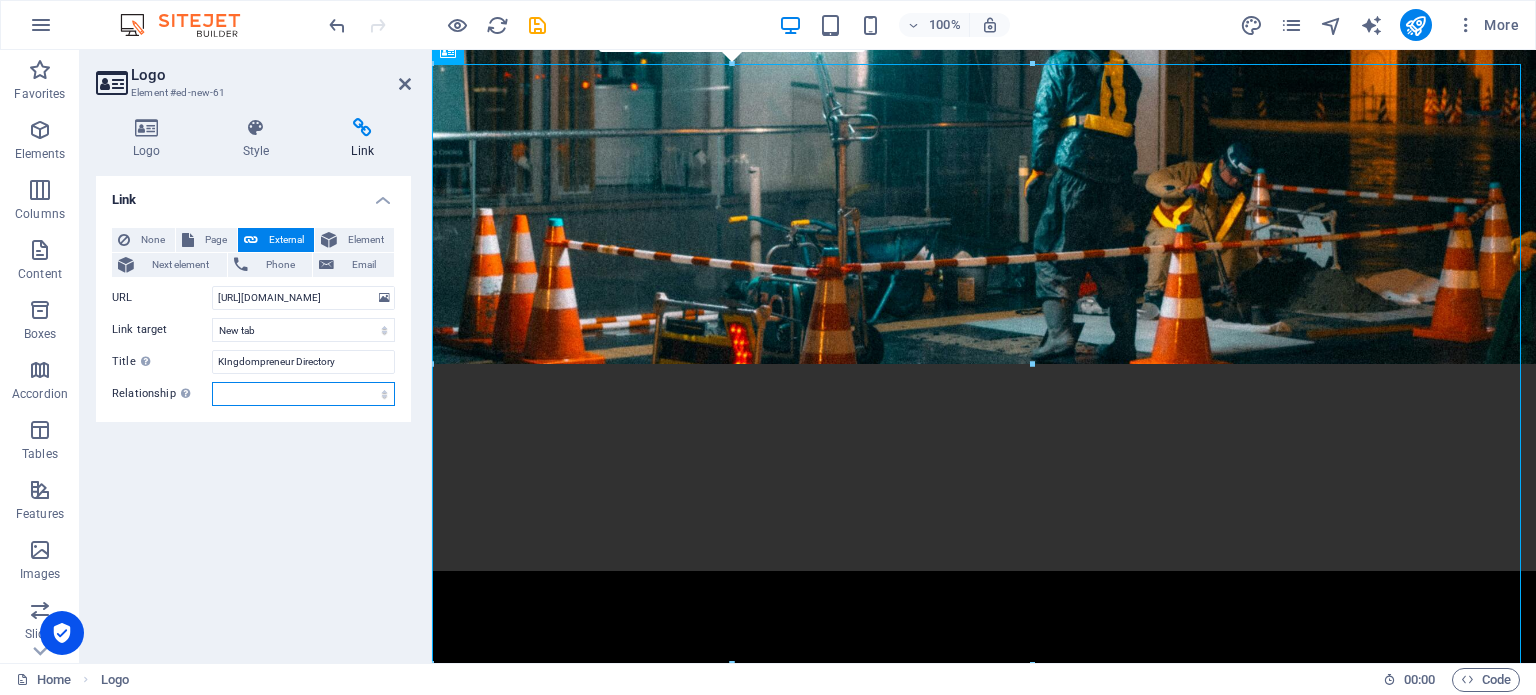 click on "alternate author bookmark external help license next nofollow noreferrer noopener prev search tag" at bounding box center (303, 394) 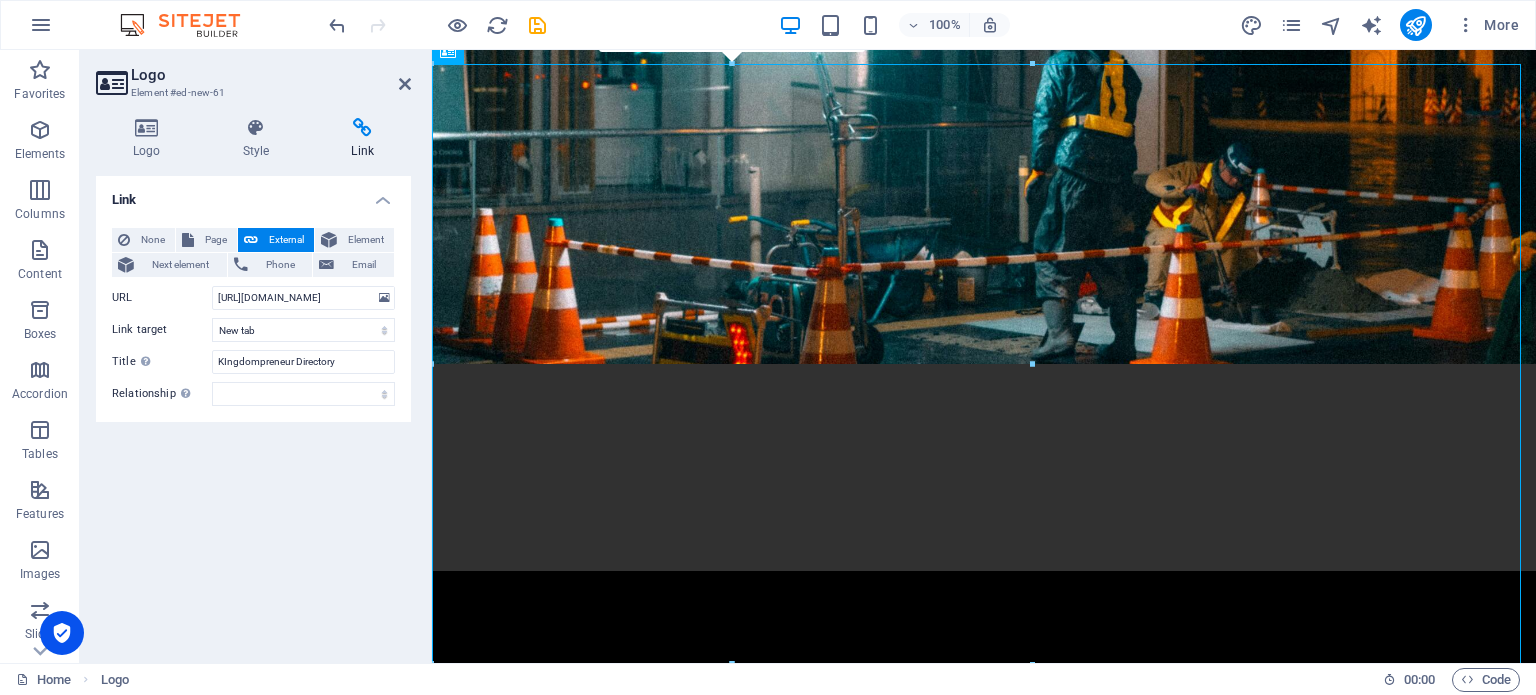 click on "Title Additional link description, should not be the same as the link text. The title is most often shown as a tooltip text when the mouse moves over the element. Leave empty if uncertain." at bounding box center [162, 362] 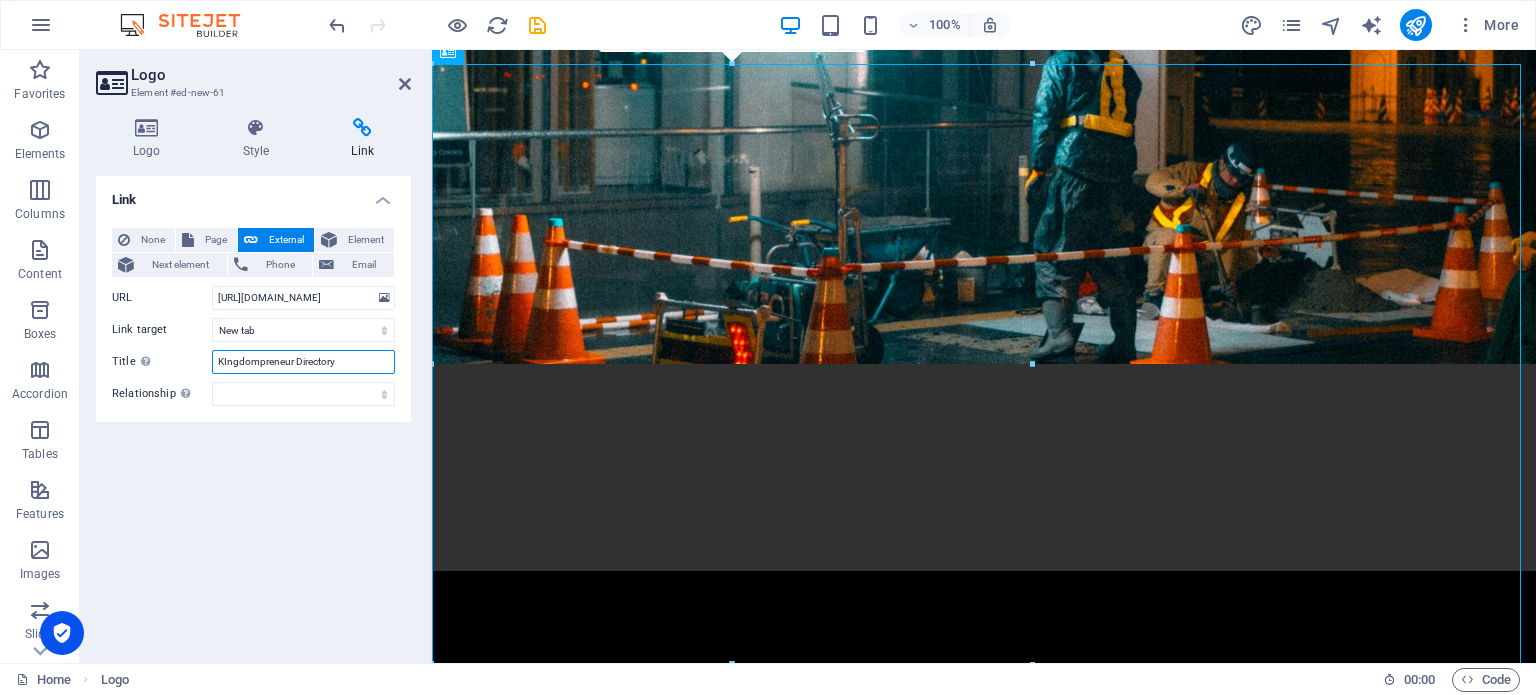 click on "KIngdompreneur Directory" at bounding box center (303, 362) 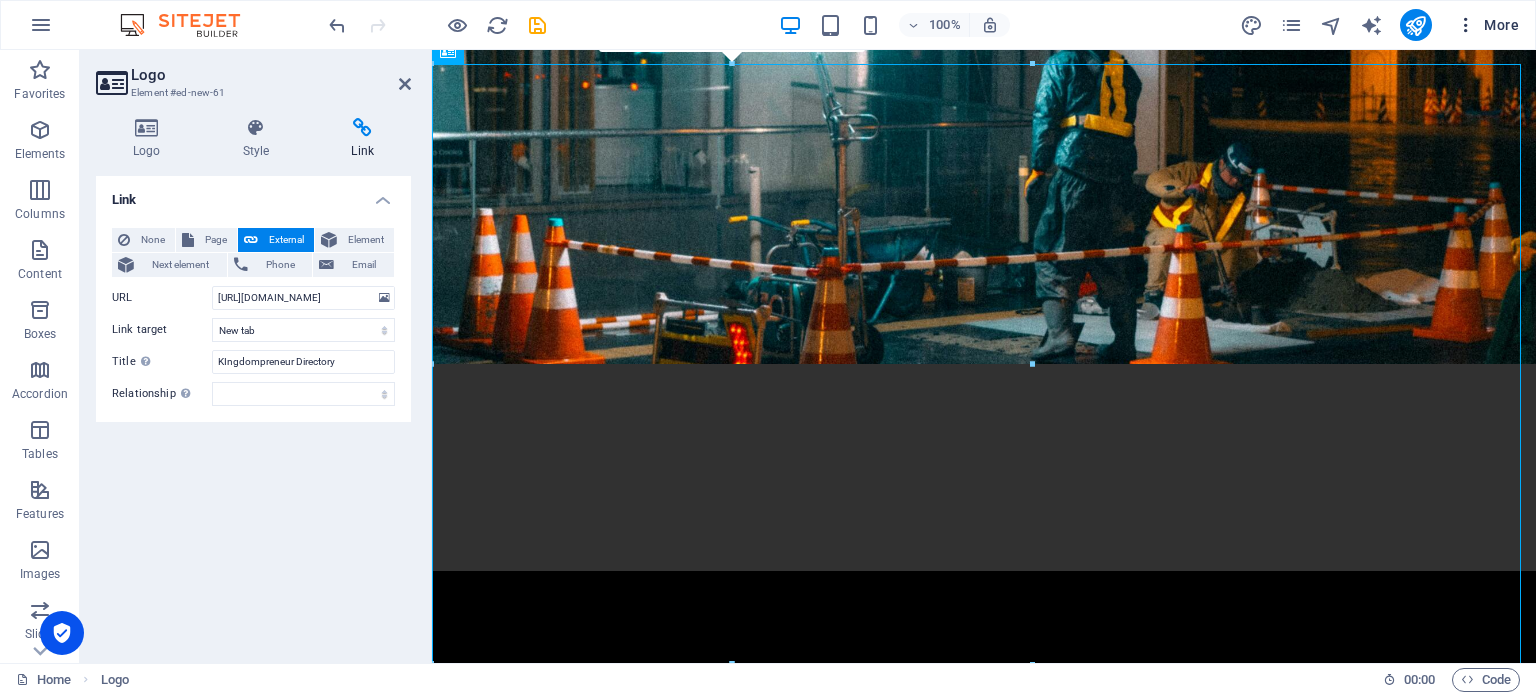 click on "More" at bounding box center (1487, 25) 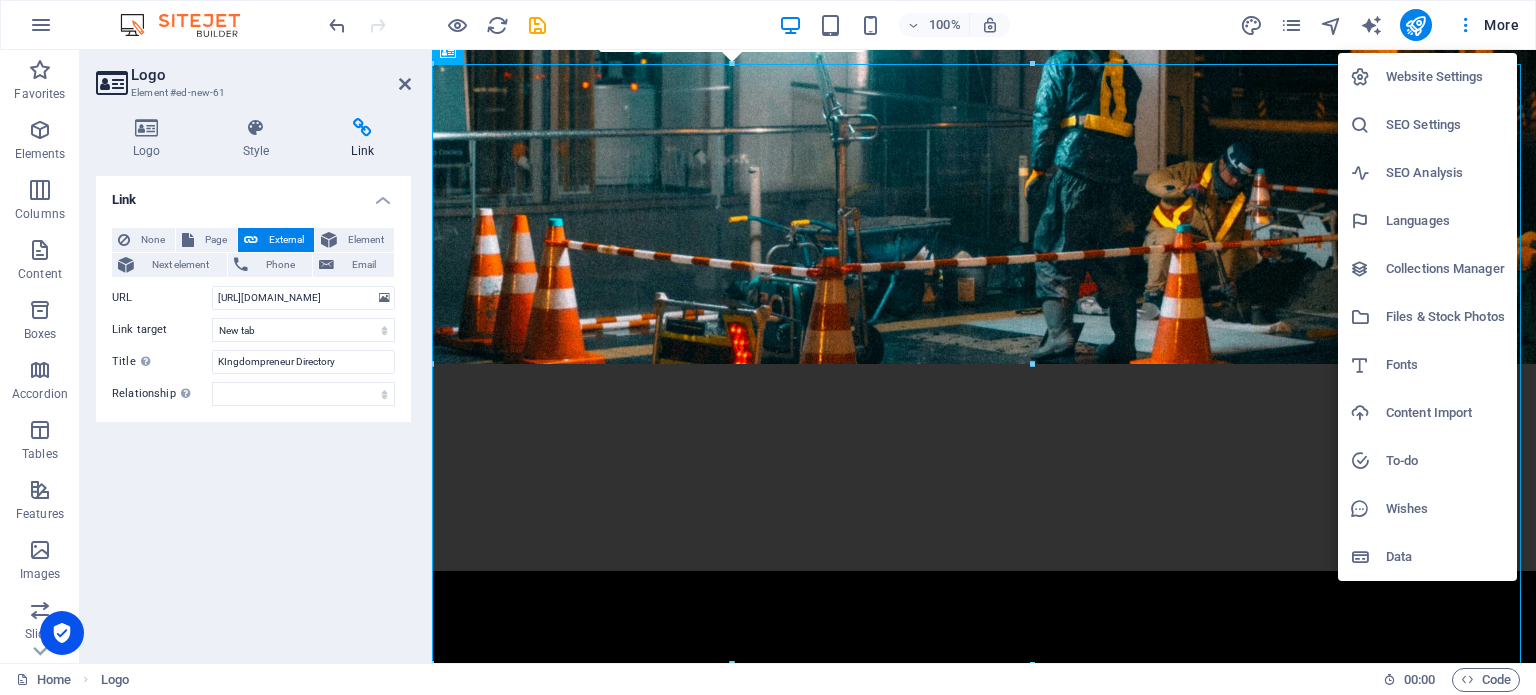 click at bounding box center [768, 347] 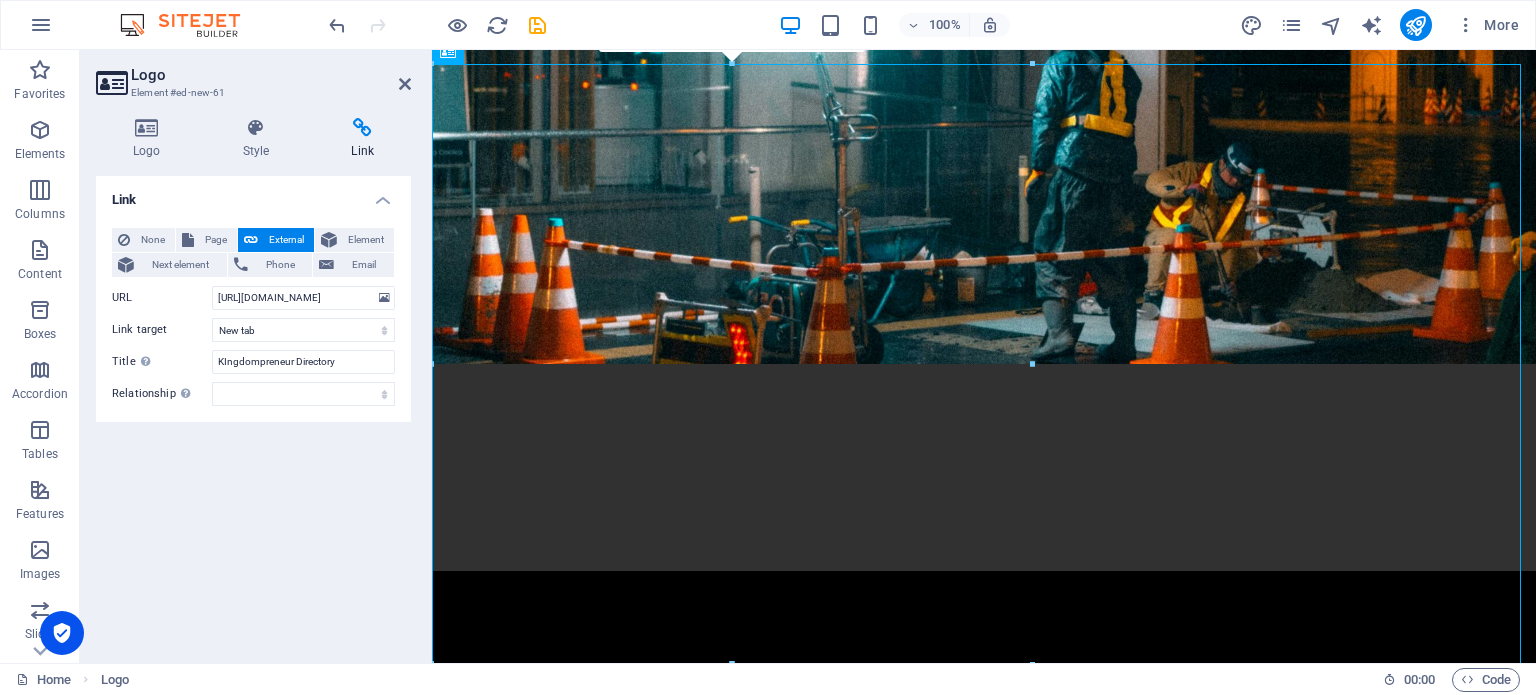 click on "Link None Page External Element Next element Phone Email Page Home Legal Notice Privacy Element
URL [URL][DOMAIN_NAME] Phone Email Link target New tab Same tab Overlay Title Additional link description, should not be the same as the link text. The title is most often shown as a tooltip text when the mouse moves over the element. Leave empty if uncertain. KIngdompreneur Directory Relationship Sets the  relationship of this link to the link target . For example, the value "nofollow" instructs search engines not to follow the link. Can be left empty. alternate author bookmark external help license next nofollow noreferrer noopener prev search tag" at bounding box center [253, 411] 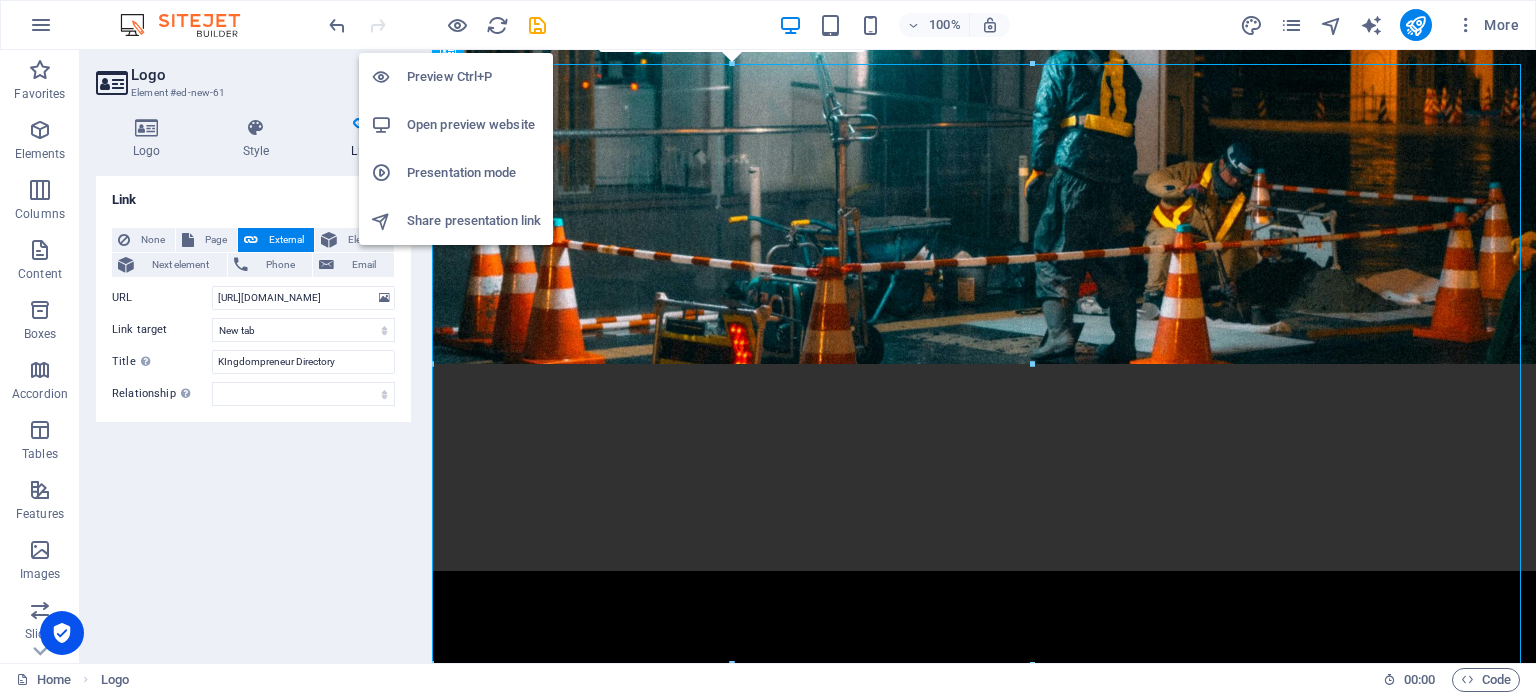 click on "Open preview website" at bounding box center (474, 125) 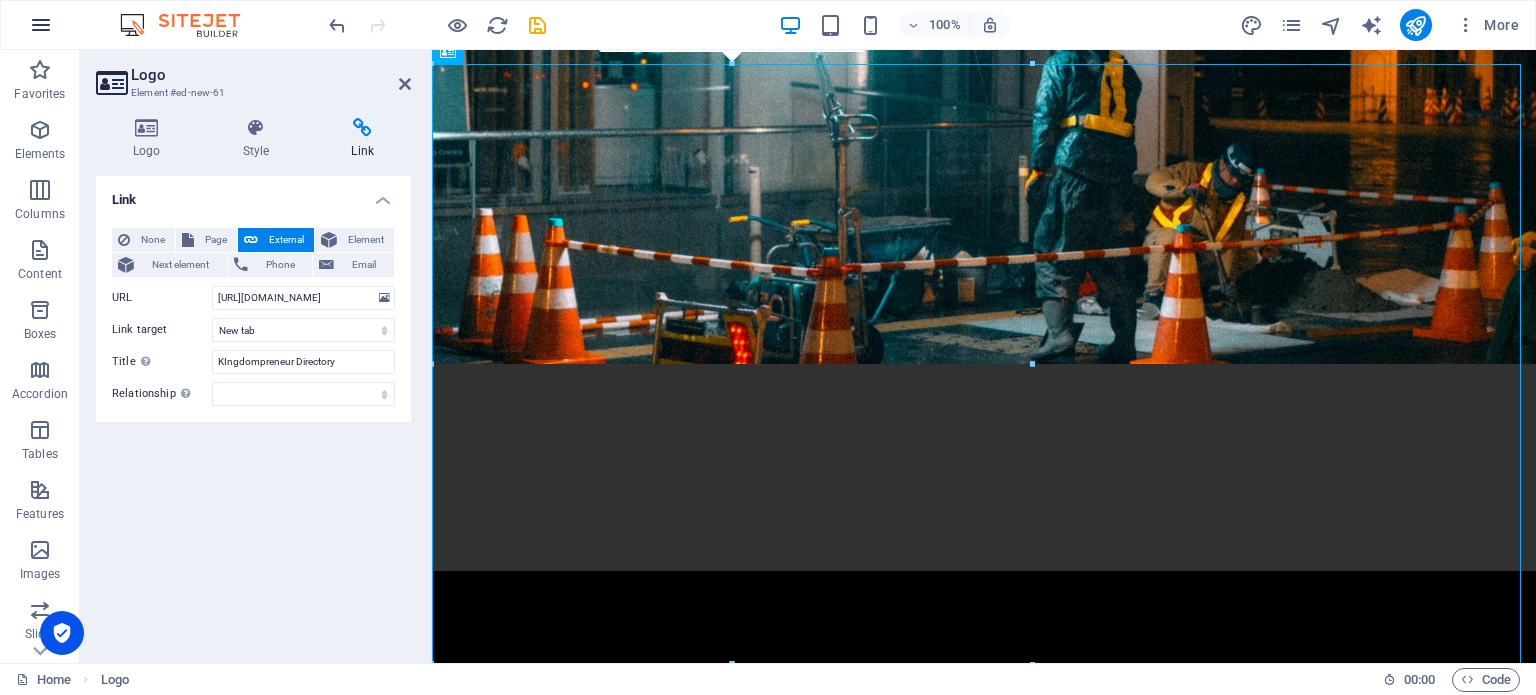 click at bounding box center (41, 25) 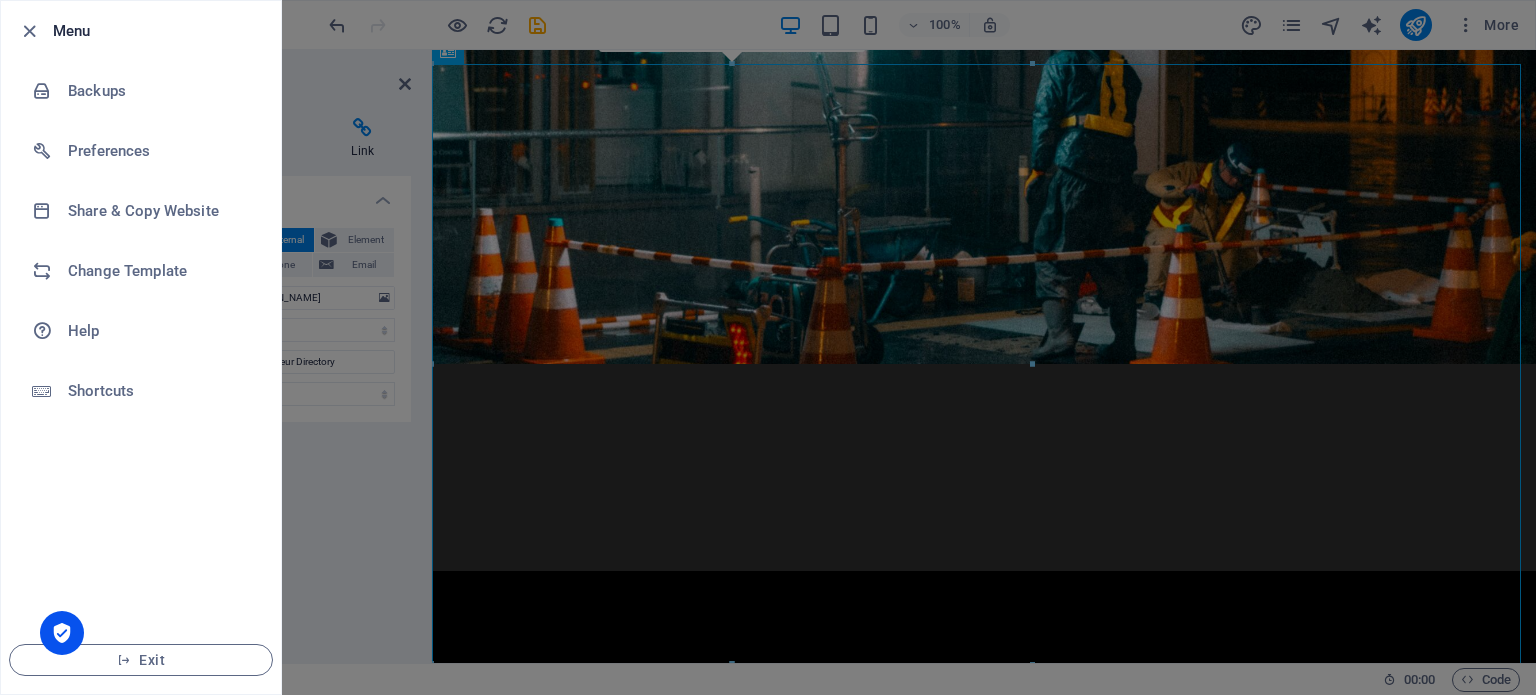 click at bounding box center (768, 347) 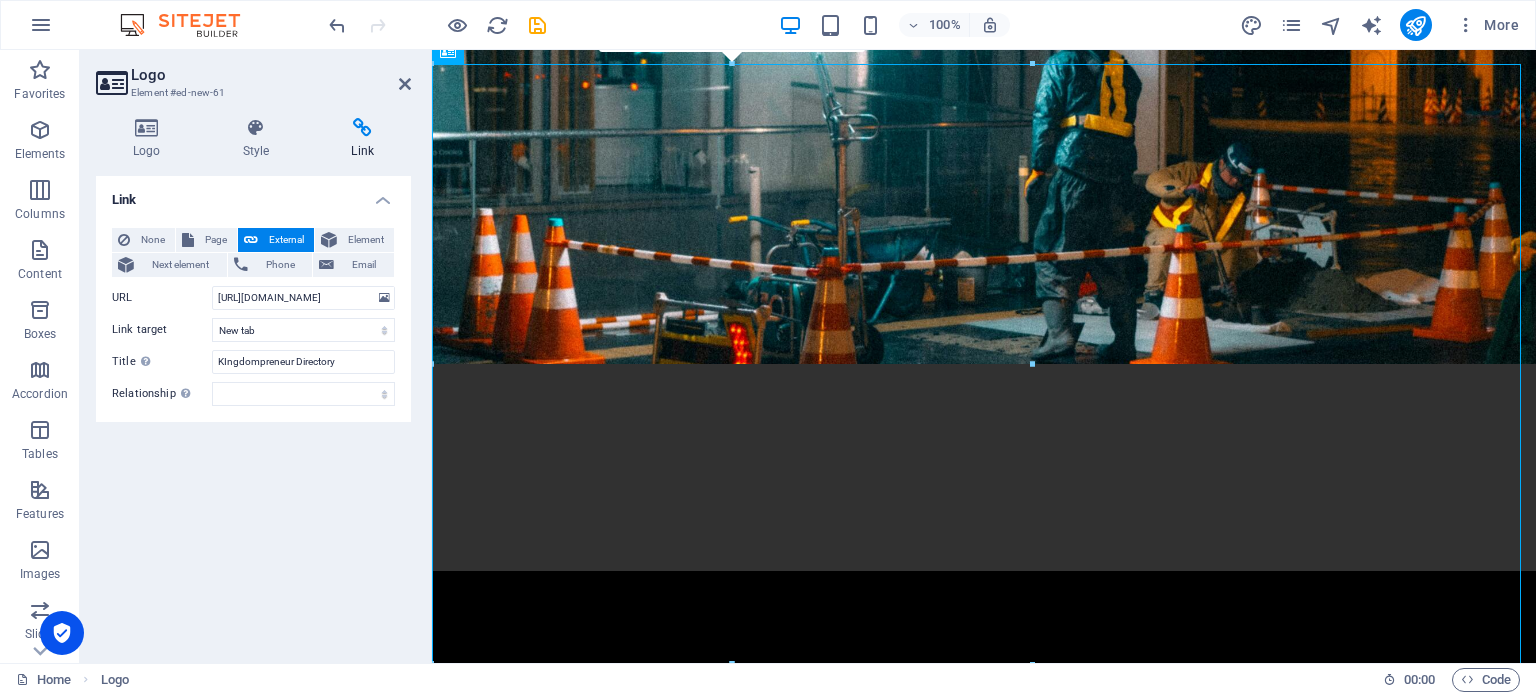 click on "More" at bounding box center [1487, 25] 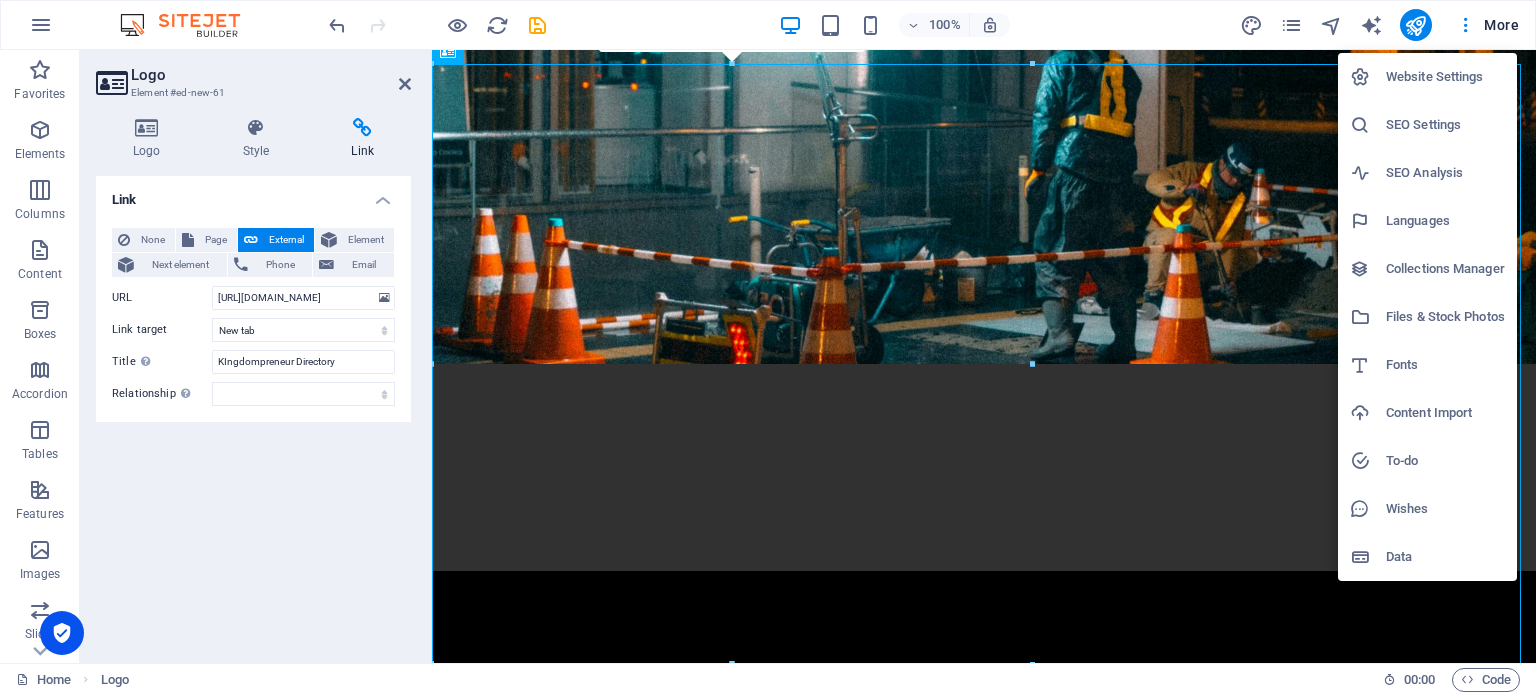 click at bounding box center [768, 347] 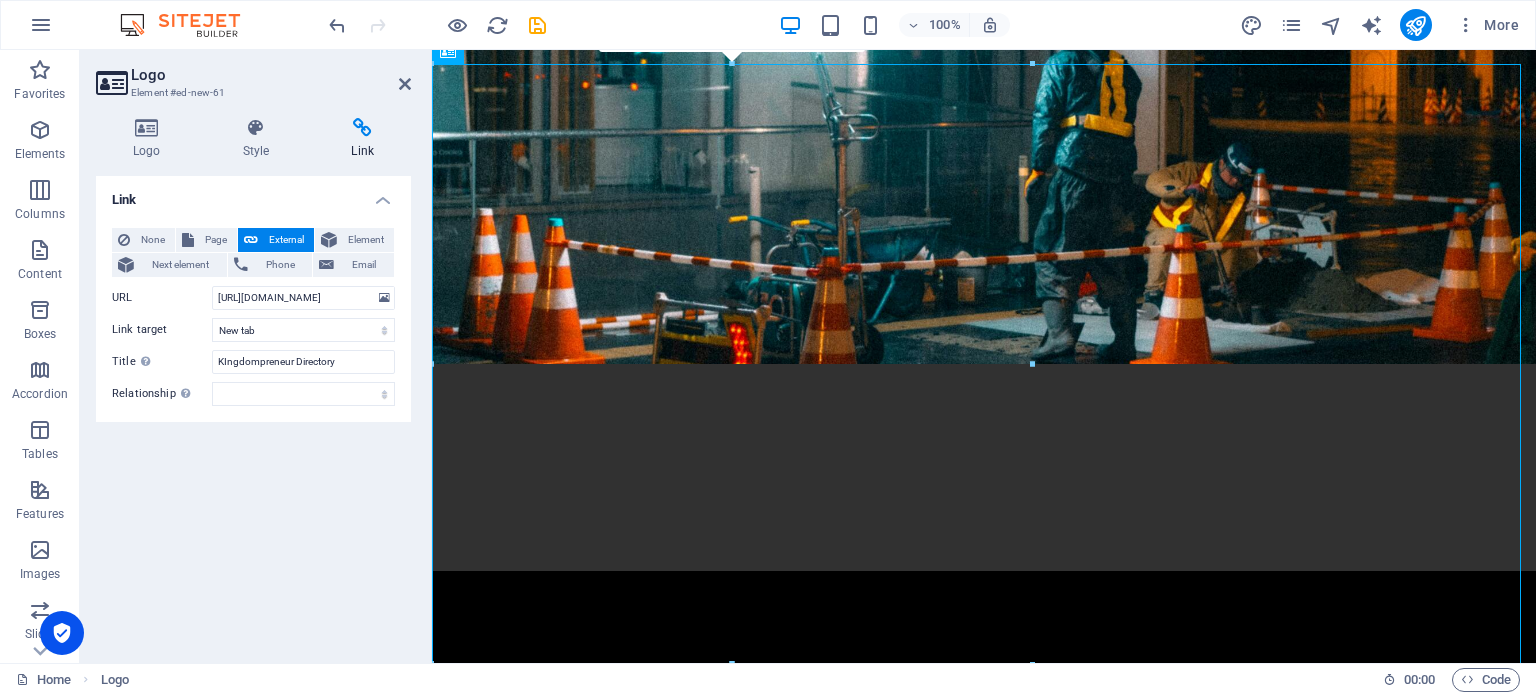 click at bounding box center (1466, 25) 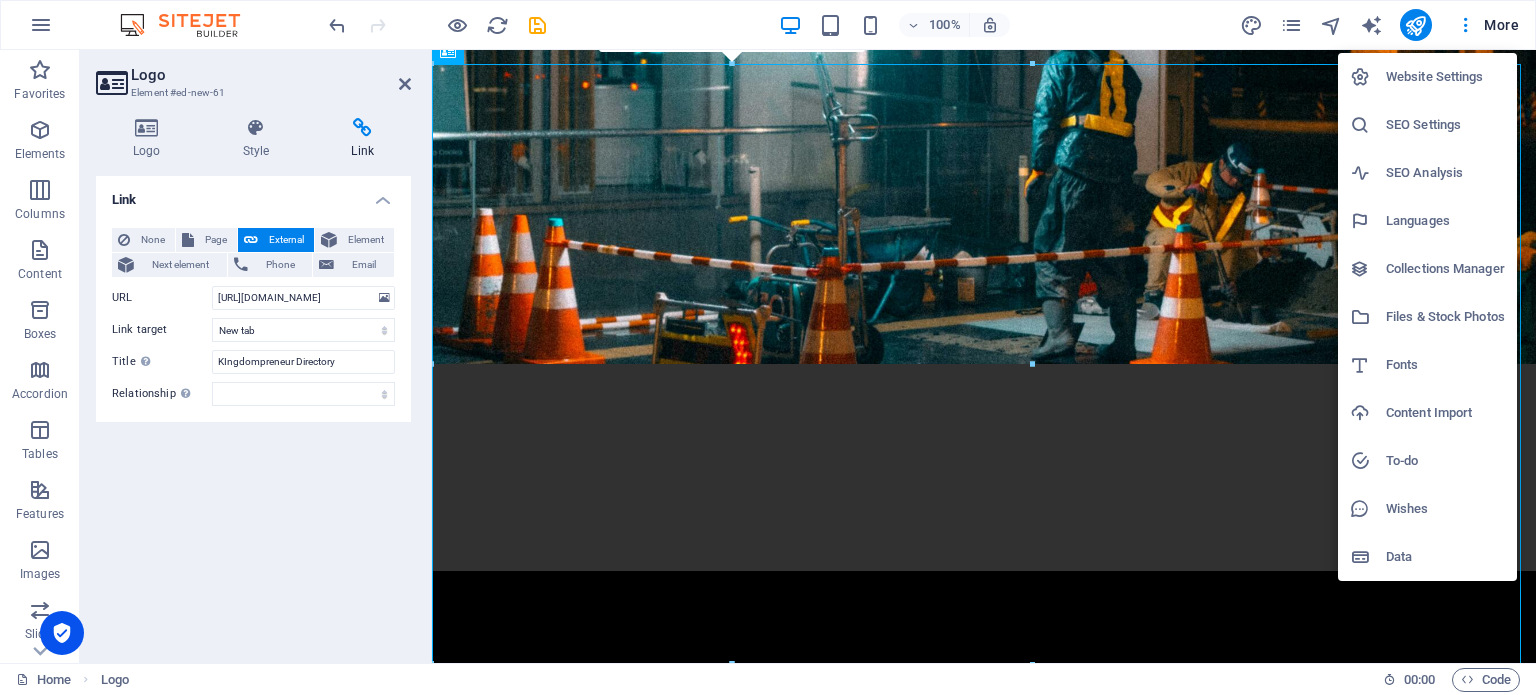 click at bounding box center (768, 347) 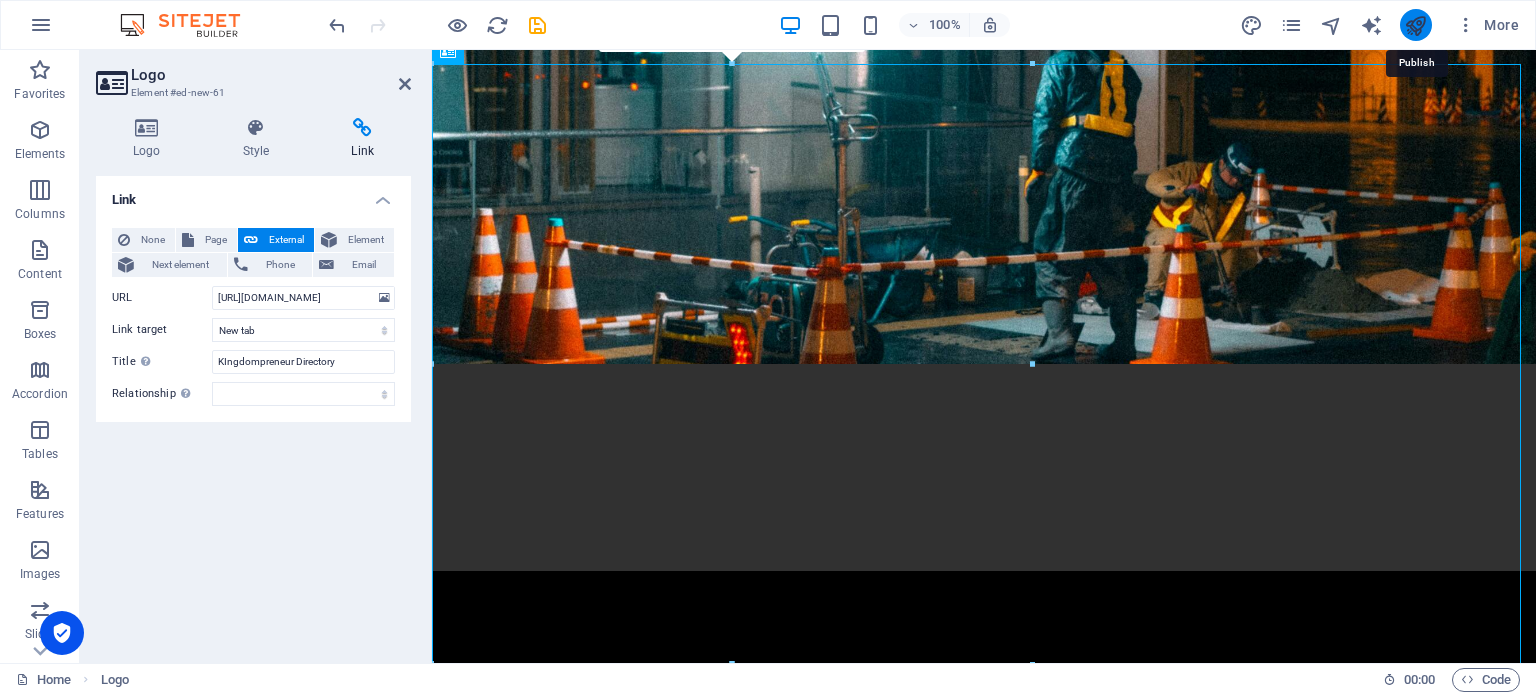 click at bounding box center (1415, 25) 